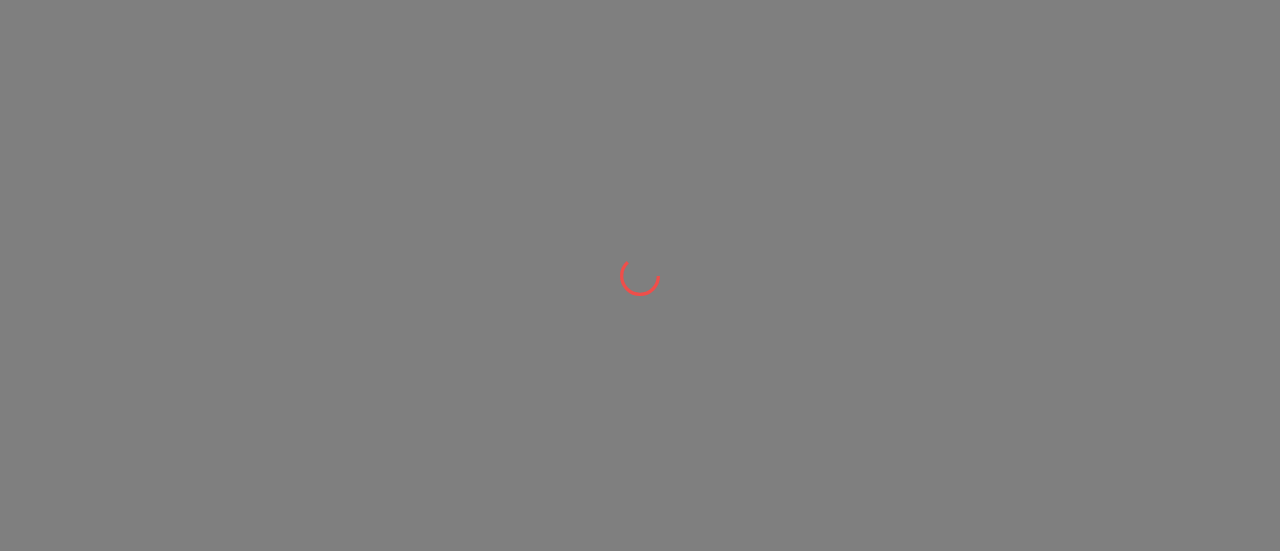 scroll, scrollTop: 0, scrollLeft: 0, axis: both 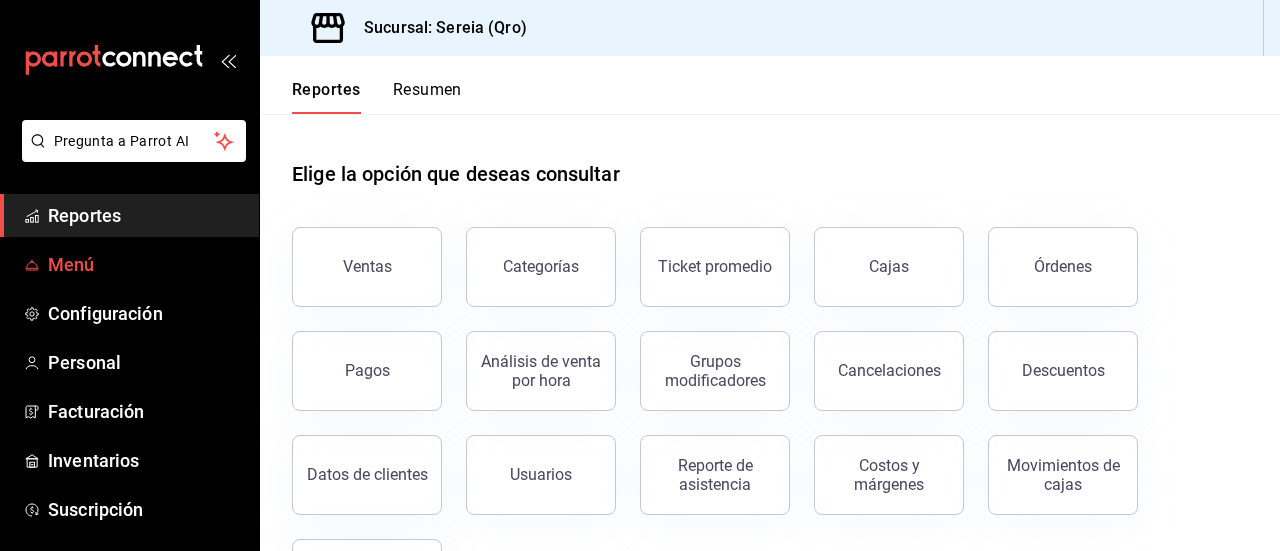 click on "Menú" at bounding box center (145, 264) 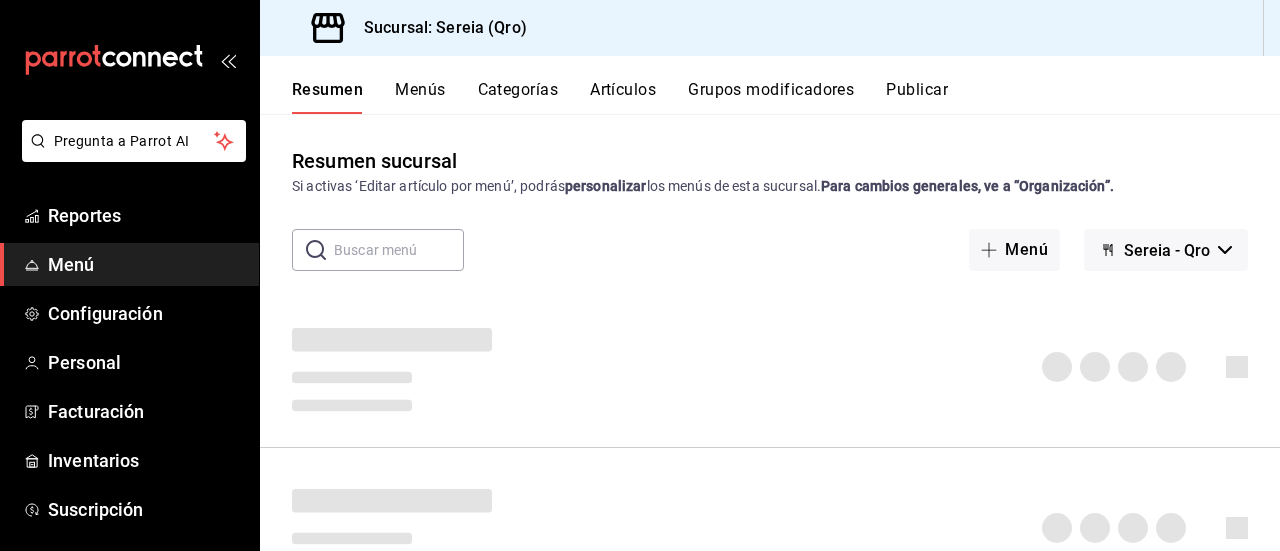 click on "Artículos" at bounding box center [623, 97] 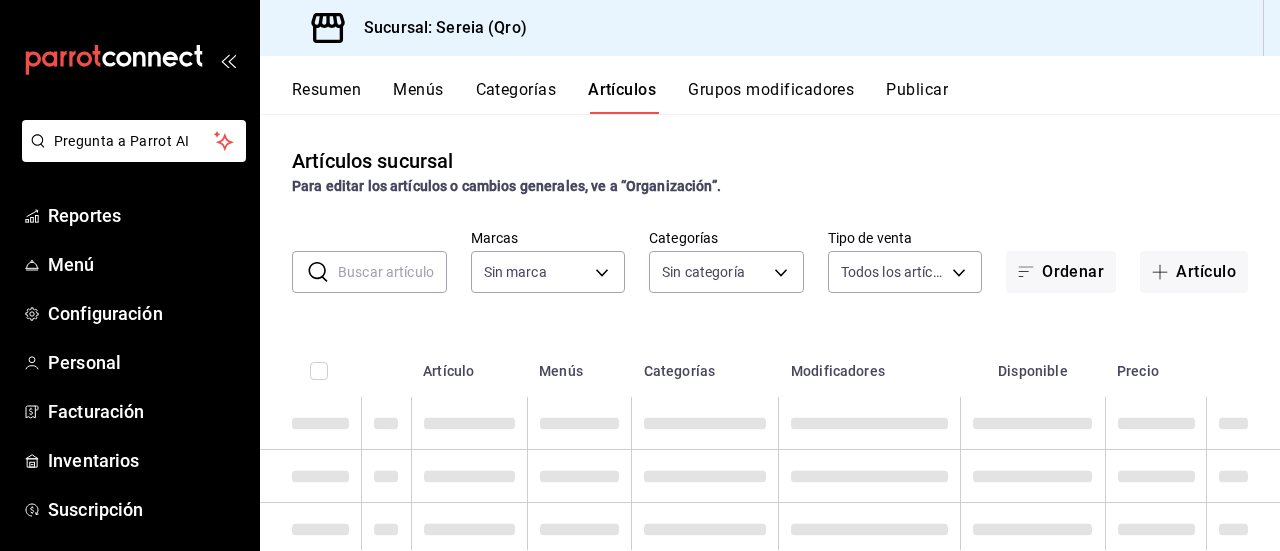type on "e26cb55a-85e0-41b2-9155-b47575076aeb" 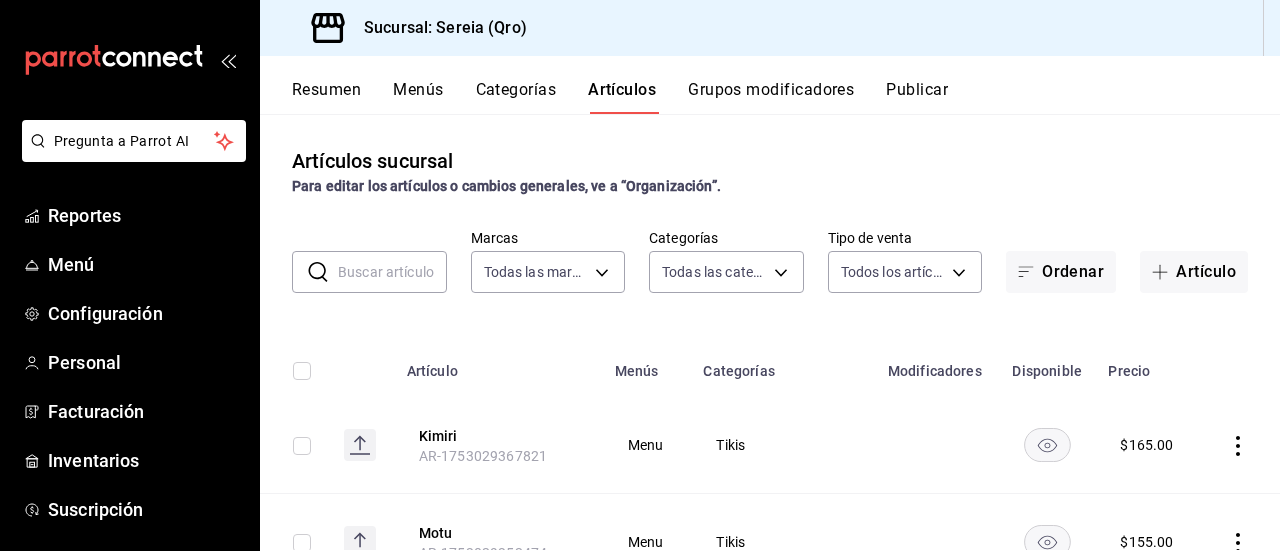 type on "27ecf9e7-fd54-416f-bfa7-f64d53e3023f,a108b100-9348-4802-8ec7-6d67d893fdd6,798eae8c-7c6a-4984-be70-d90829bcb7ed,641e8af7-80fb-4022-9f52-68cb4d314926,0ee59821-c0dc-40da-acce-2fd690b0983b,64a662a7-1015-4b67-a00a-ba57f97854f9,de8f2e94-7783-490f-82ee-06b64206249f,223e3393-2d74-42f8-ac6a-f09f51337310,8c91eb5a-5091-48a6-ad57-effeb5030fb9,dc23bd40-e6b9-4986-b3b9-1d6a9efb5570,bd669b36-6633-4598-9581-3314282cfa73,58504c31-b0d4-4b1e-8bce-99335e6c0158,a945c407-d13a-43ab-9a35-bf0a69bf5281,19870abb-1f24-46e9-a0cd-c1cce6c0f394,5c2c2814-e561-4e85-816f-49cba6446653,bbf21f76-c51f-4784-b778-d41383a56794,d487cd2e-4f1b-47e3-a382-70eeddcb83bd,84d72f1c-f9e6-4678-9fc9-72332a20a42b,c6b5df88-6734-4057-b751-f459c05702aa,151bf4a9-cba9-4ac1-bc53-7176c82ff8aa,231c68a5-c995-4f28-a1aa-9aef8e03ed2e,777f646b-9310-4cff-ae99-aad933f87b34" 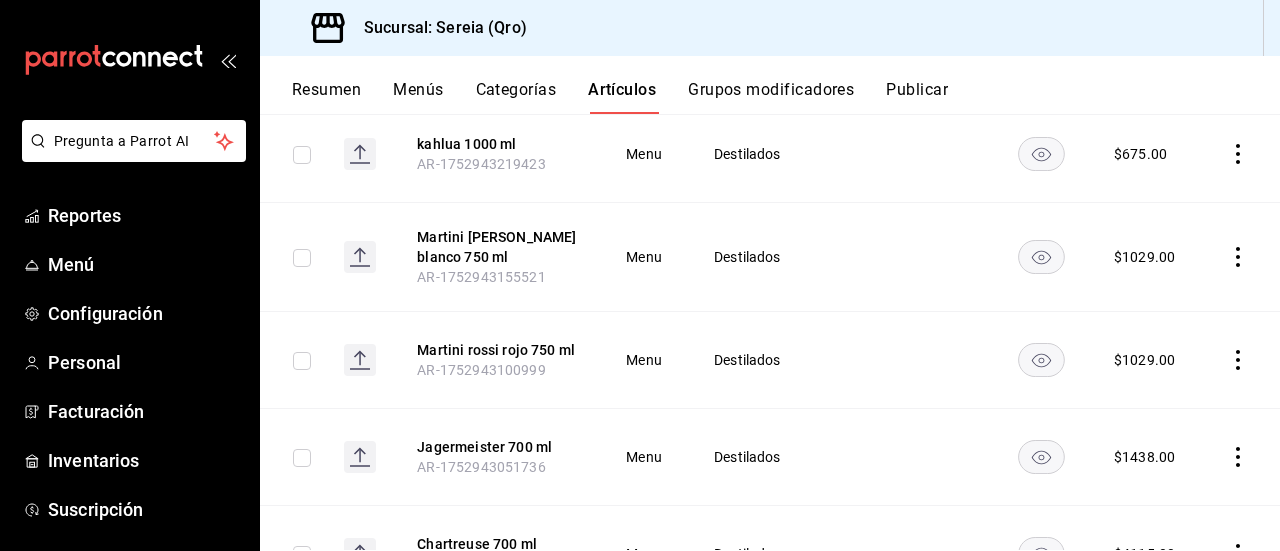 scroll, scrollTop: 9413, scrollLeft: 0, axis: vertical 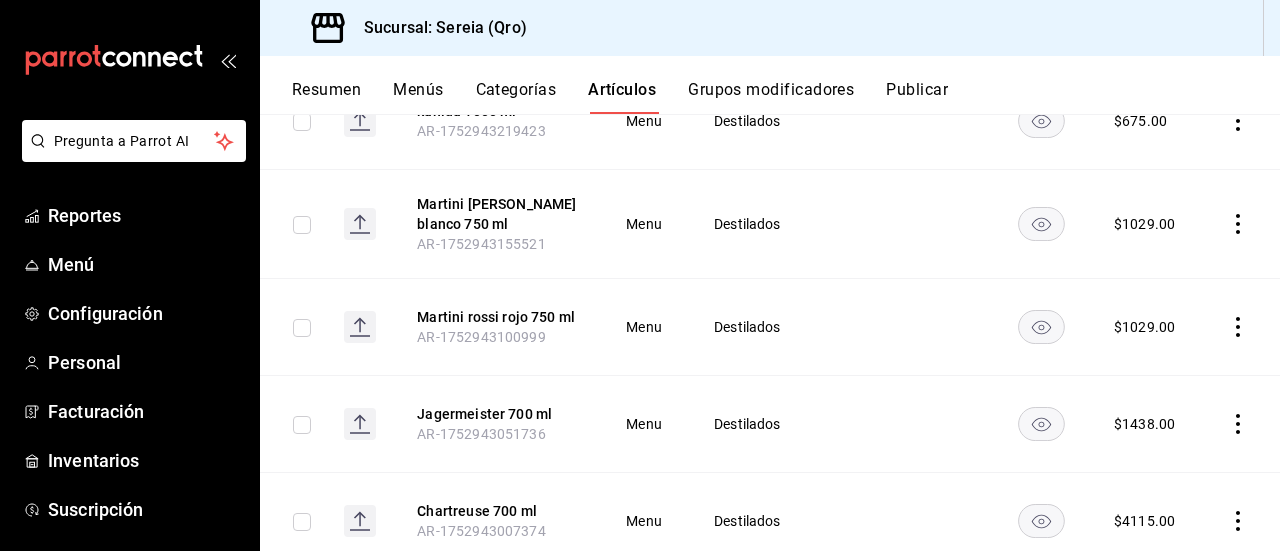 click on "Jagermeister 700 ml AR-1752943051736" at bounding box center (497, 423) 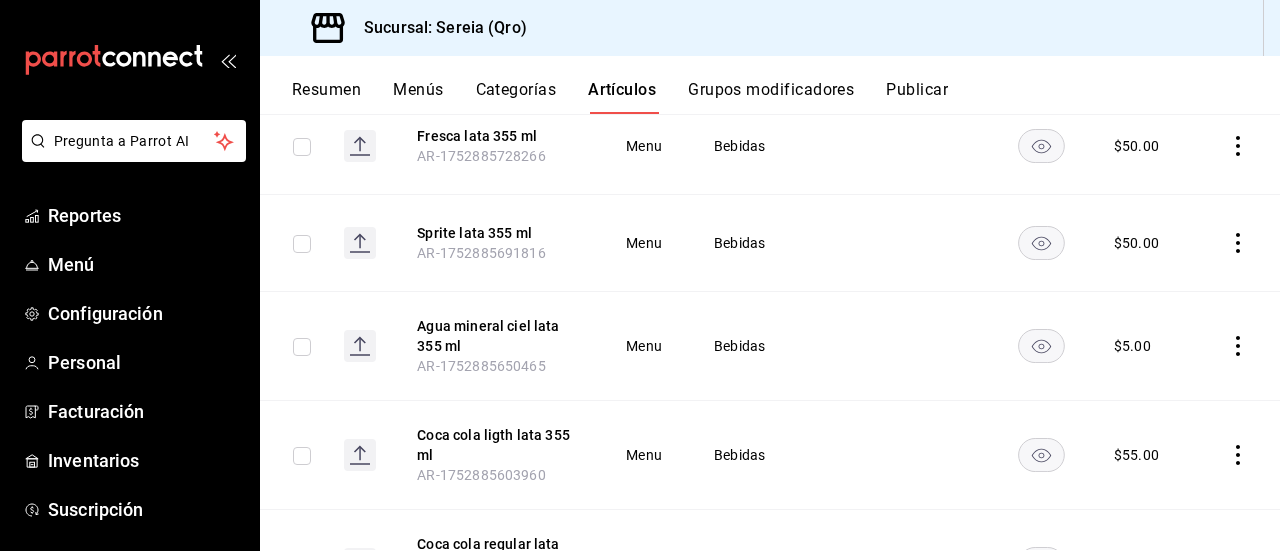 scroll, scrollTop: 10694, scrollLeft: 0, axis: vertical 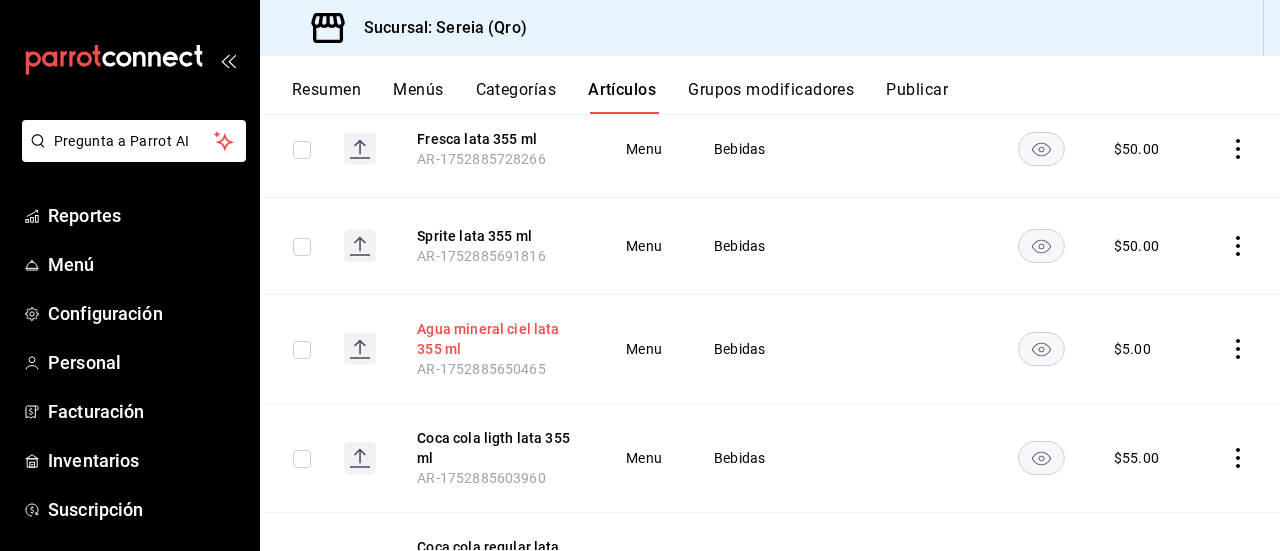 click on "Agua mineral ciel lata 355 ml" at bounding box center (497, 339) 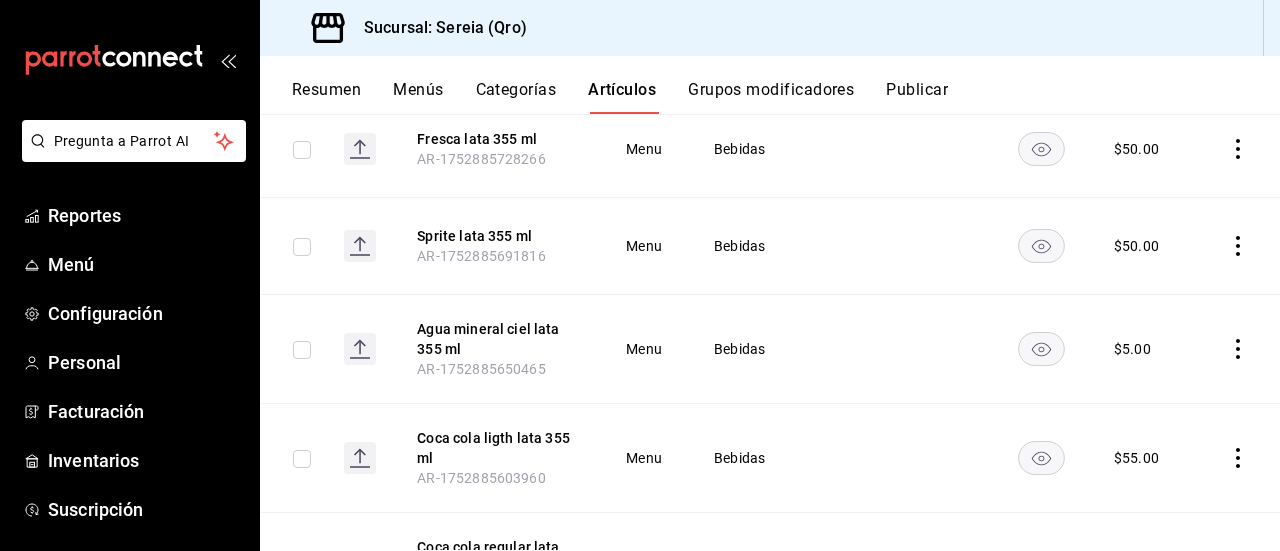 click on "Agua mineral ciel lata 355 ml" at bounding box center [497, 339] 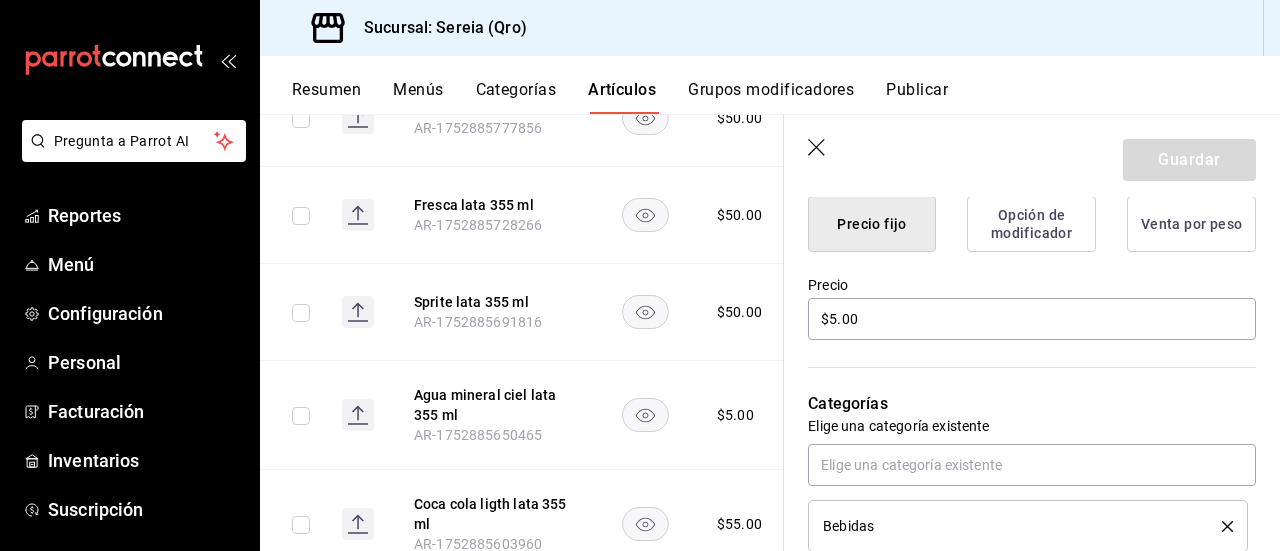 scroll, scrollTop: 538, scrollLeft: 0, axis: vertical 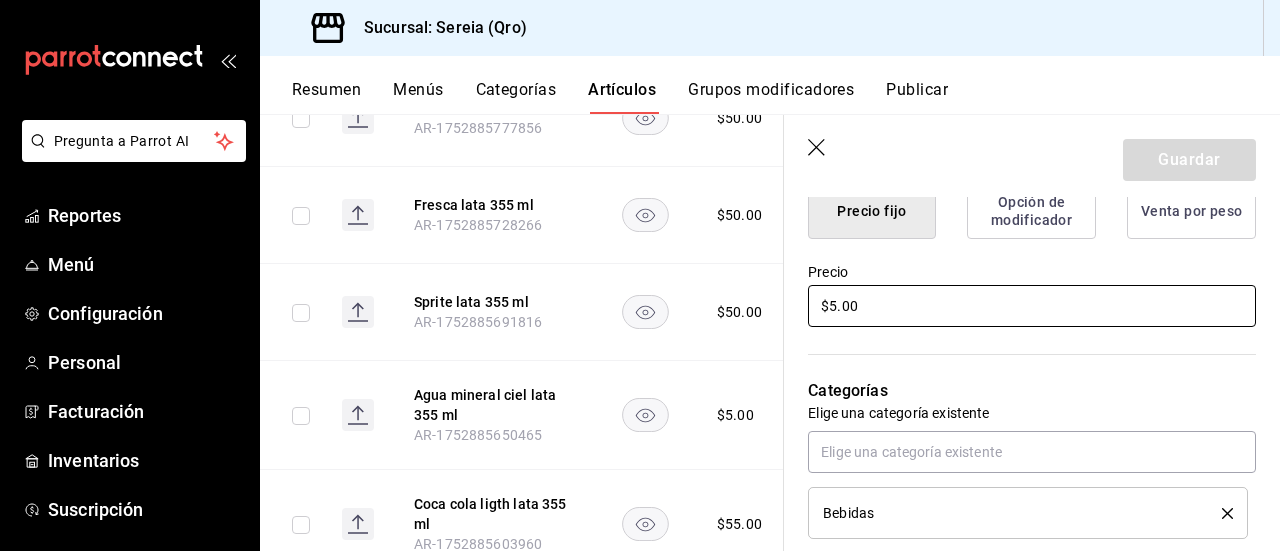 click on "$5.00" at bounding box center [1032, 306] 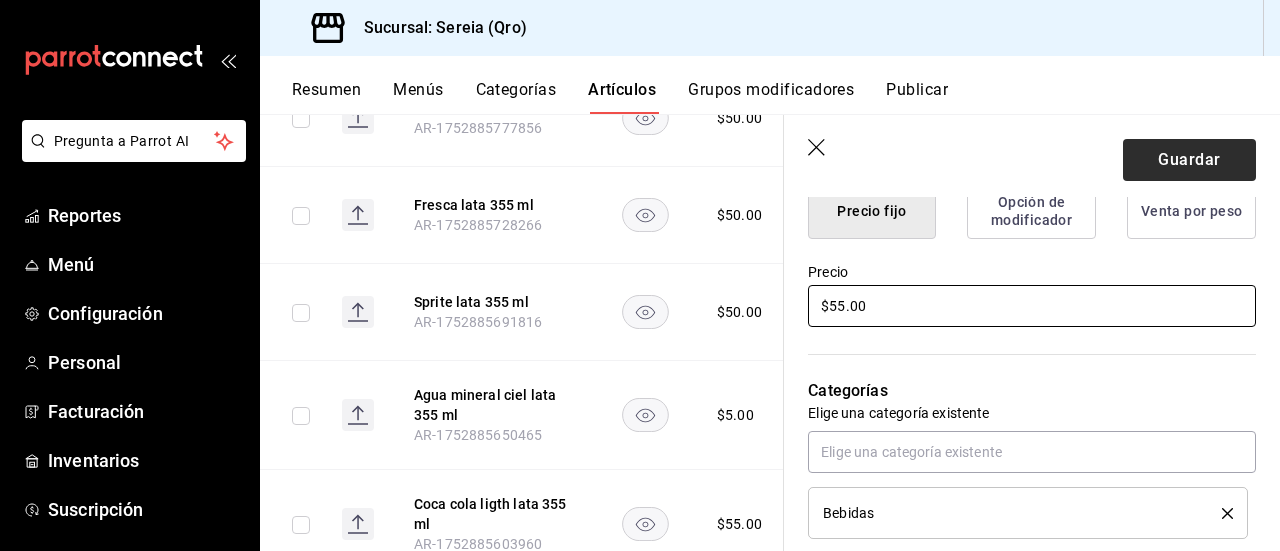 type on "$55.00" 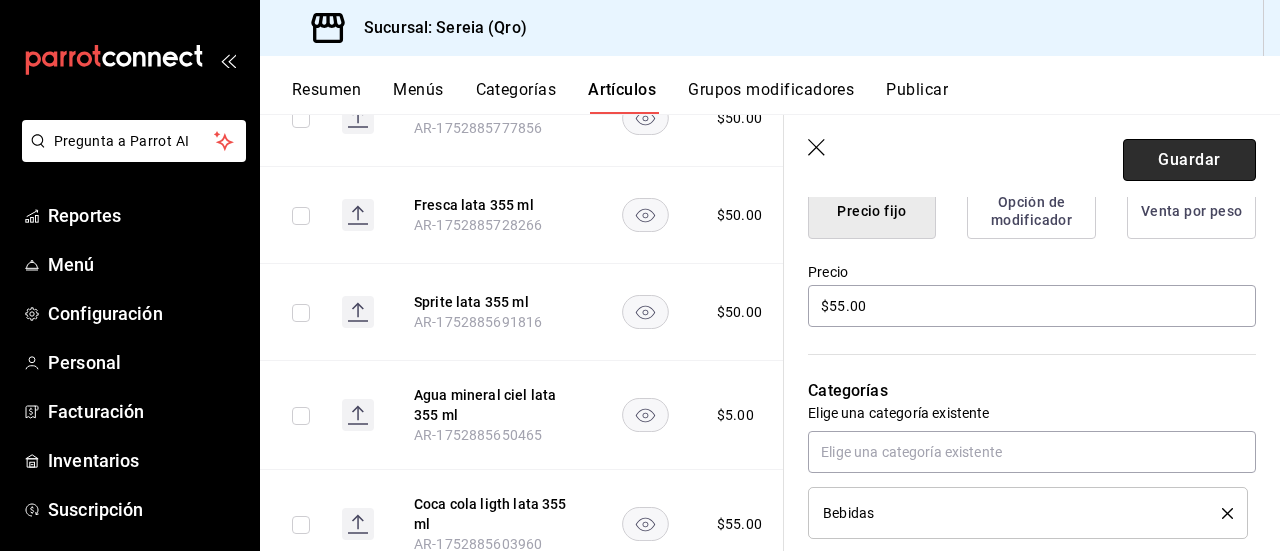 click on "Guardar" at bounding box center (1189, 160) 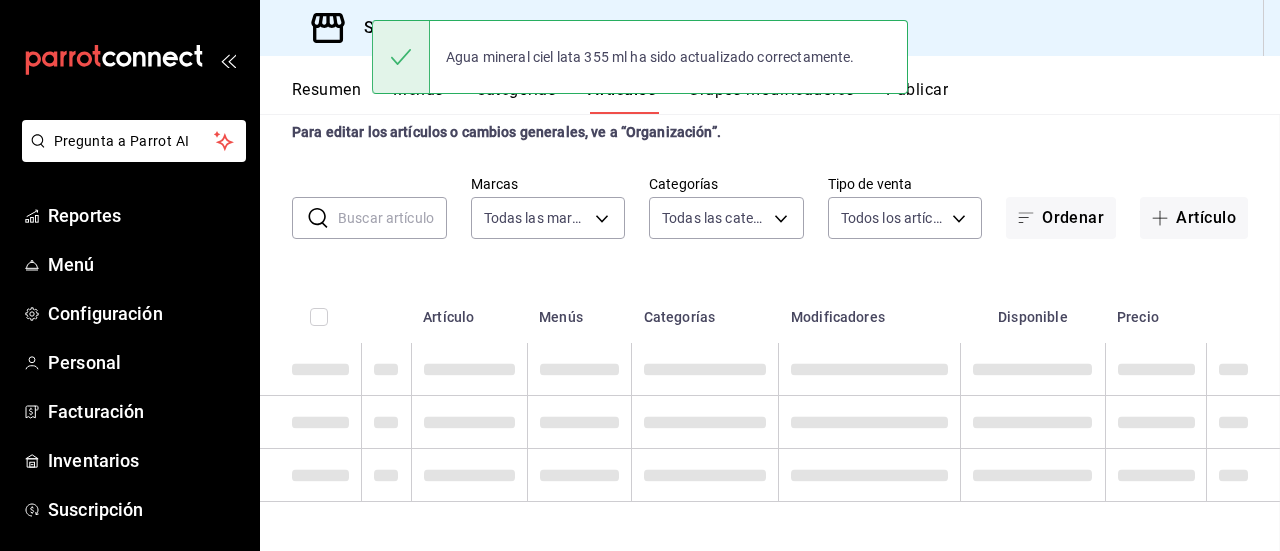 scroll, scrollTop: 52, scrollLeft: 0, axis: vertical 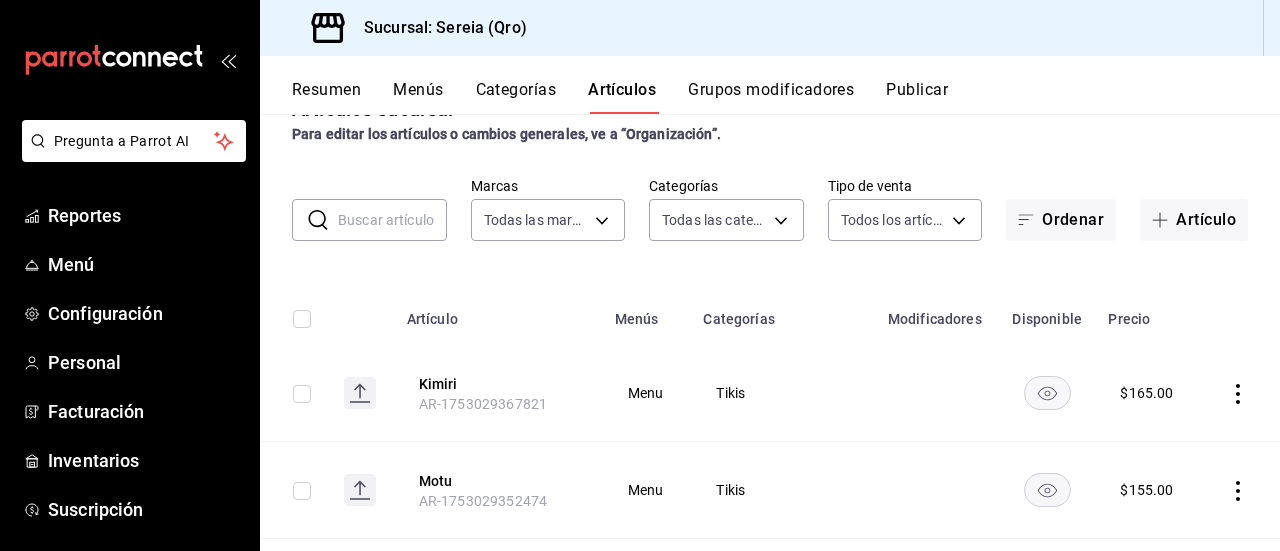 click on "Artículos" at bounding box center (622, 97) 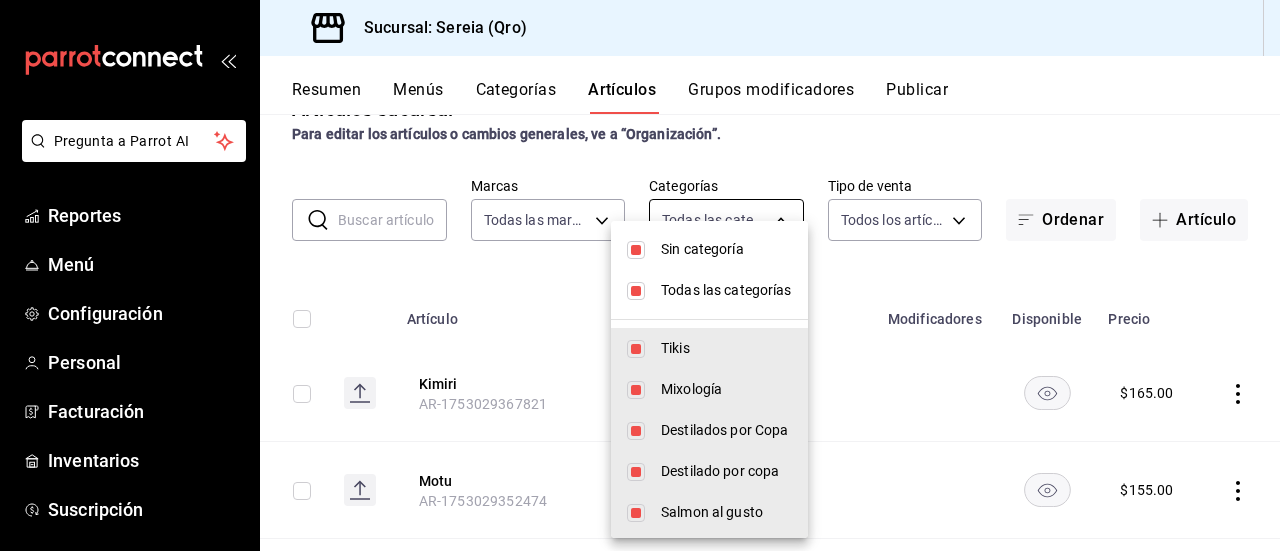 click on "Pregunta a Parrot AI Reportes   Menú   Configuración   Personal   Facturación   Inventarios   Suscripción   Ayuda Recomienda Parrot   Gerardo García   Sugerir nueva función   Sucursal: Sereia (Qro) Resumen Menús Categorías Artículos Grupos modificadores Publicar Artículos sucursal Para editar los artículos o cambios generales, ve a “Organización”. ​ ​ Marcas Todas las marcas, Sin marca e26cb55a-85e0-41b2-9155-b47575076aeb Categorías Todas las categorías, Sin categoría Tipo de venta Todos los artículos ALL Ordenar Artículo Artículo Menús Categorías Modificadores Disponible Precio Kimiri AR-1753029367821 Menu Tikis $ 165.00 Motu AR-1753029352474 Menu Tikis $ 155.00 Maori AR-1753029334620 Menu Tikis $ 175.00 Huracán AR-1753029301073 Menu Tikis $ 180.00 Carajillo rocher AR-1753029002927 Menu Mixología $ 165.00 Martini de mazapán AR-1753028970667 Menu Mixología $ 145.00 Altamirano sour AR-1753028940723 Menu Mixología $ 265.00 Sereia berry AR-1753028904088 Menu Mixología $ 250.00 $" at bounding box center [640, 275] 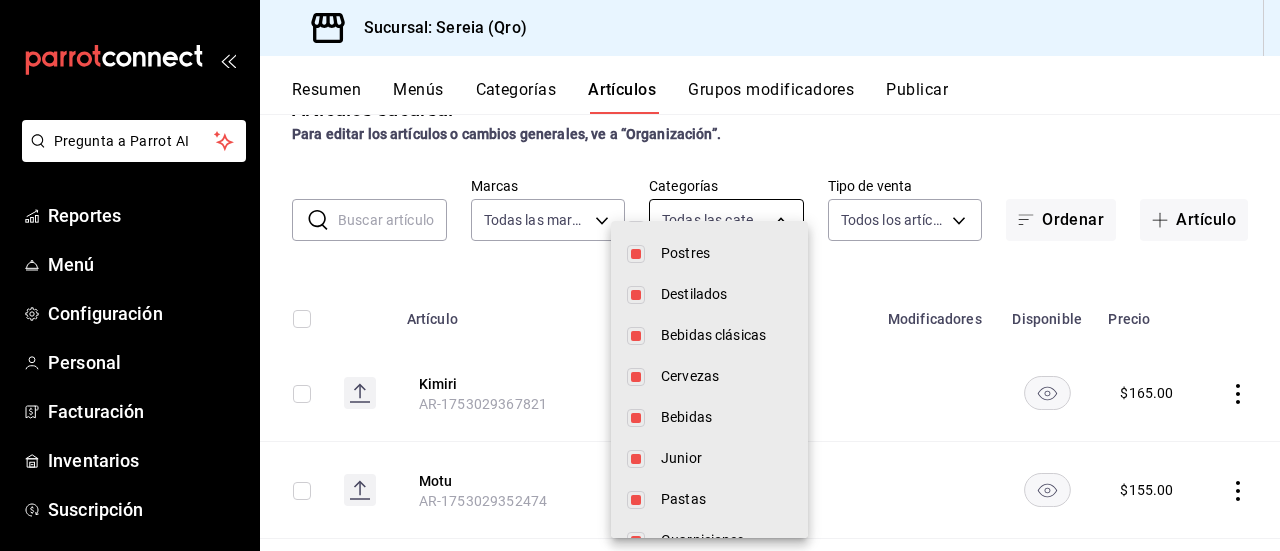 scroll, scrollTop: 549, scrollLeft: 0, axis: vertical 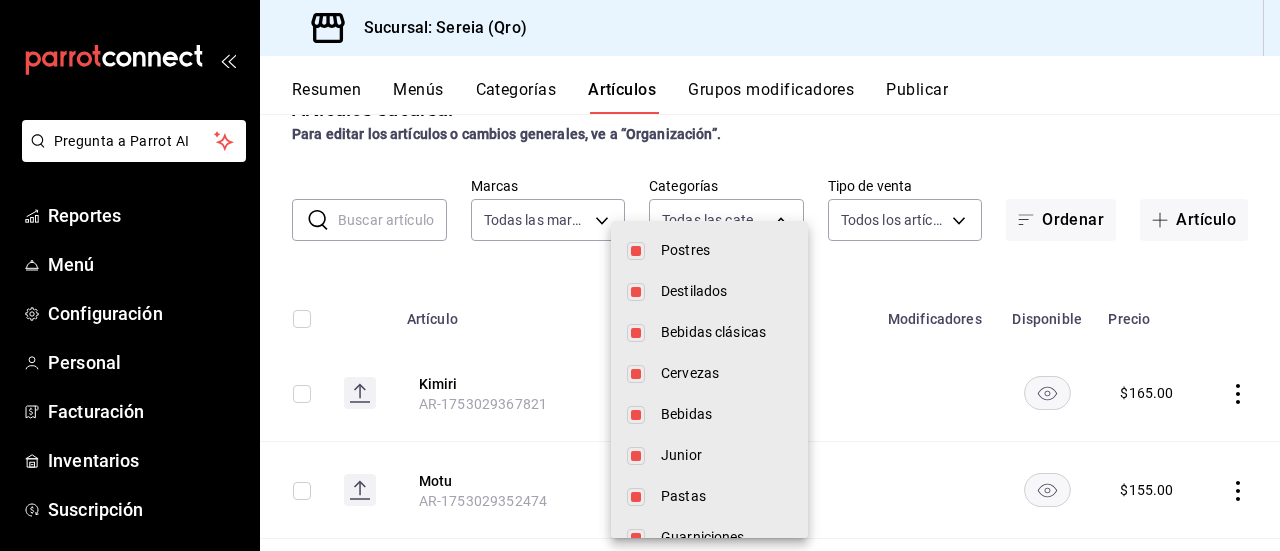 click on "Bebidas" at bounding box center (726, 414) 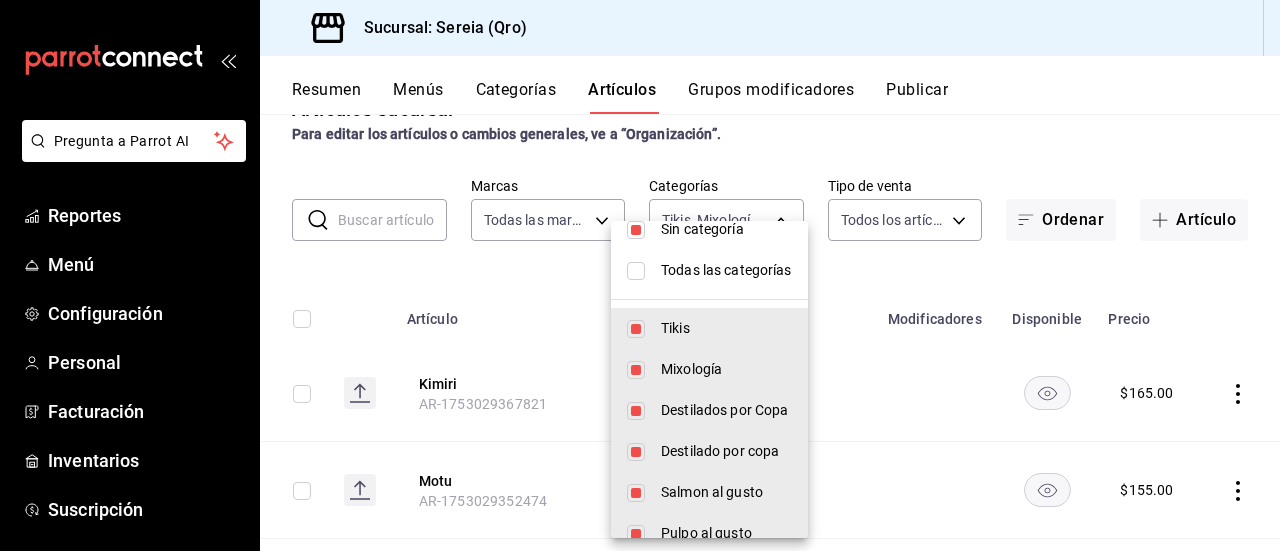 scroll, scrollTop: 0, scrollLeft: 0, axis: both 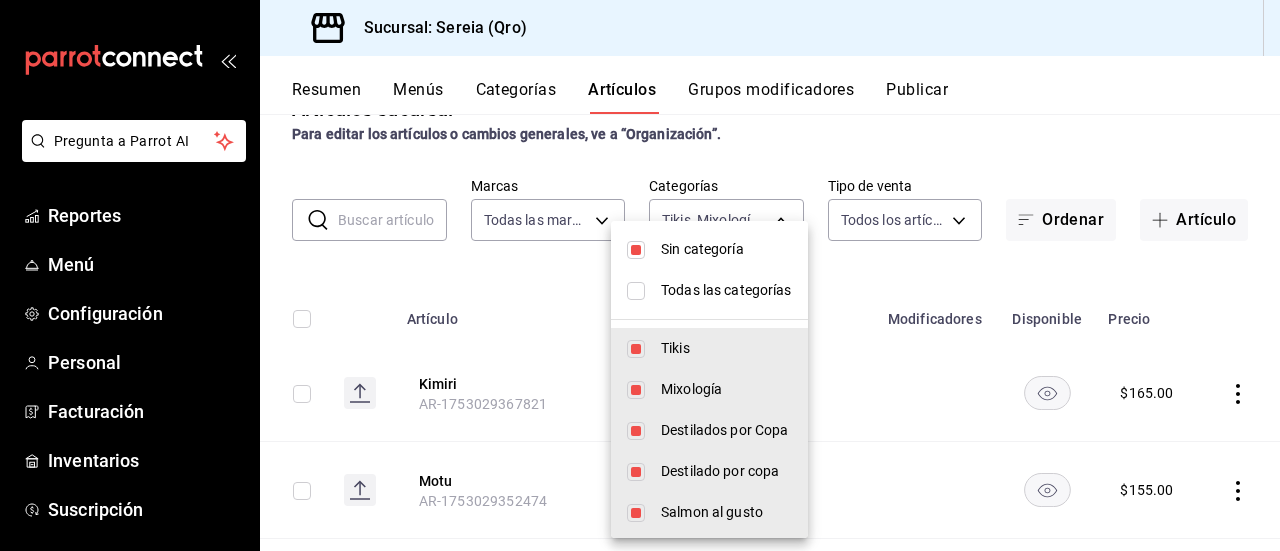click at bounding box center (636, 250) 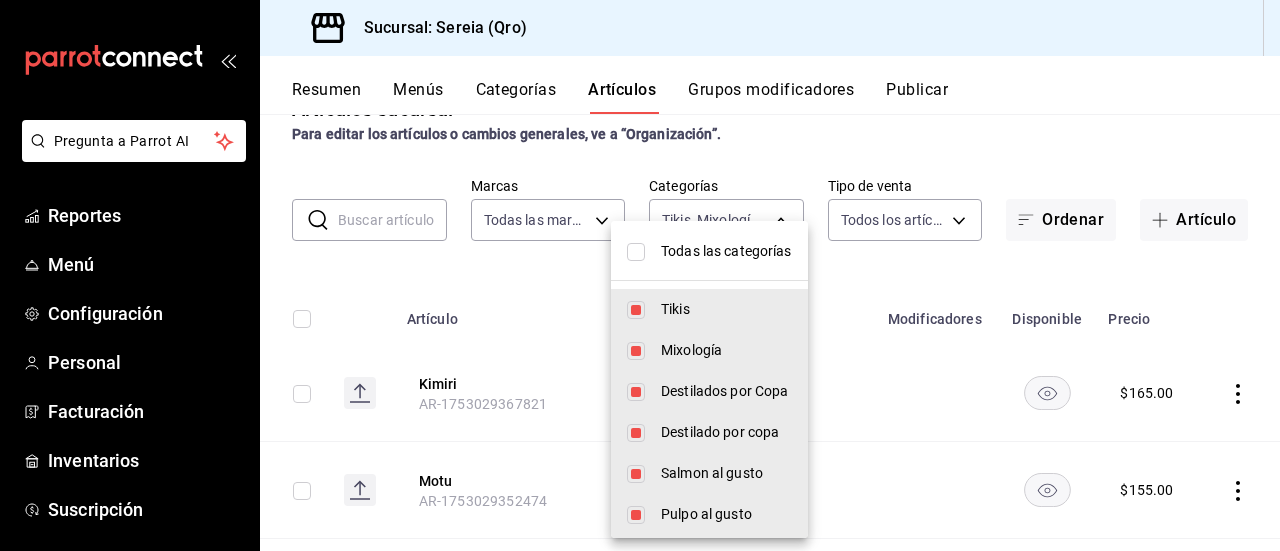 scroll, scrollTop: 0, scrollLeft: 0, axis: both 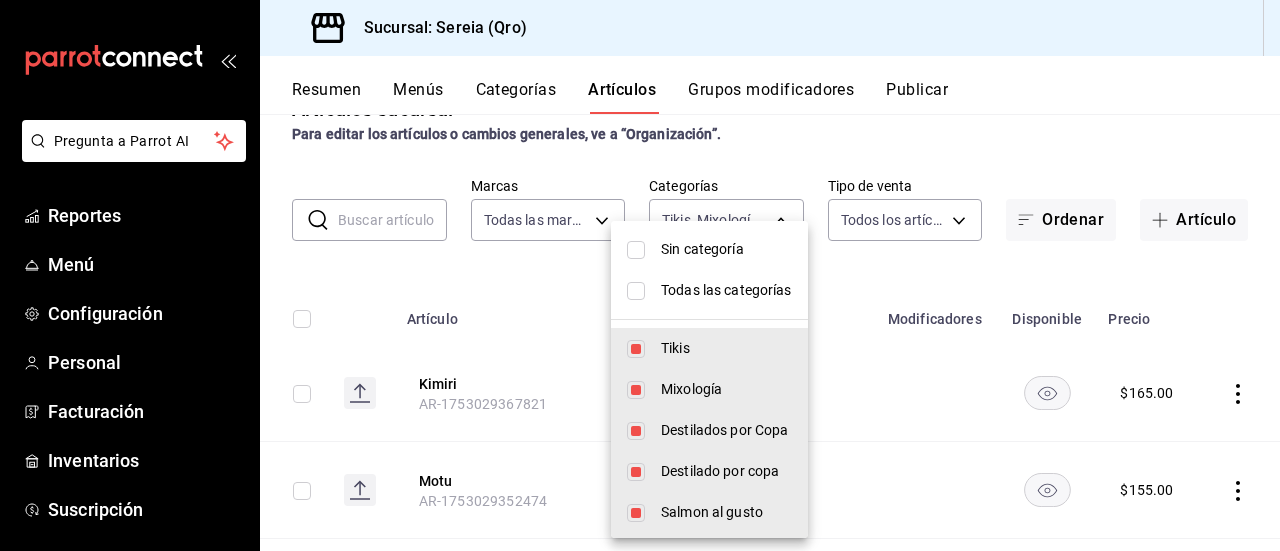 click at bounding box center [636, 291] 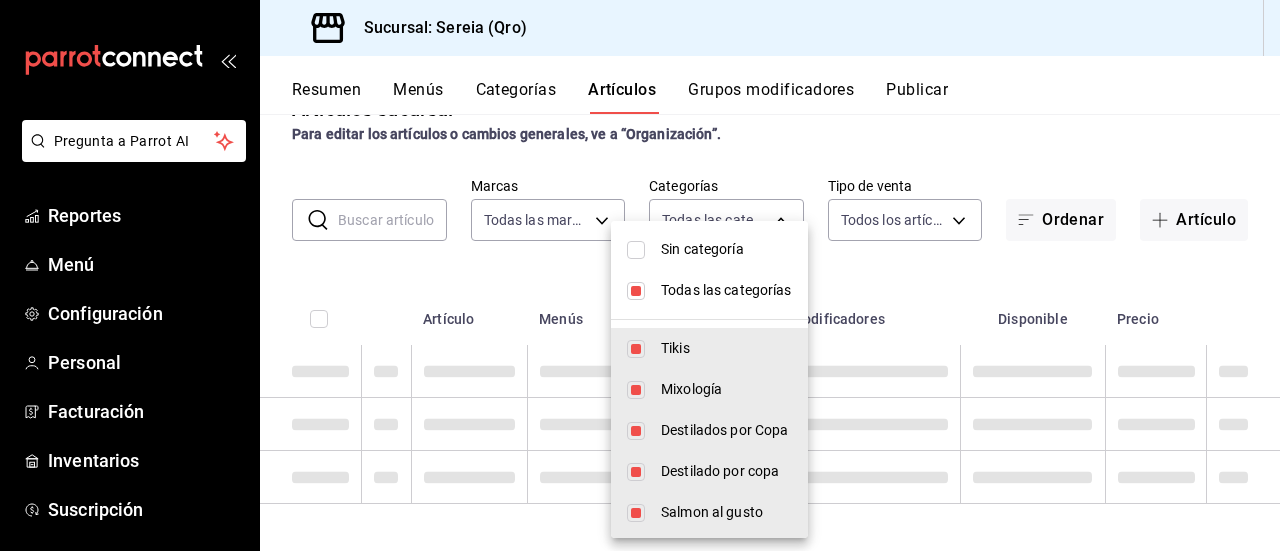 click at bounding box center [636, 250] 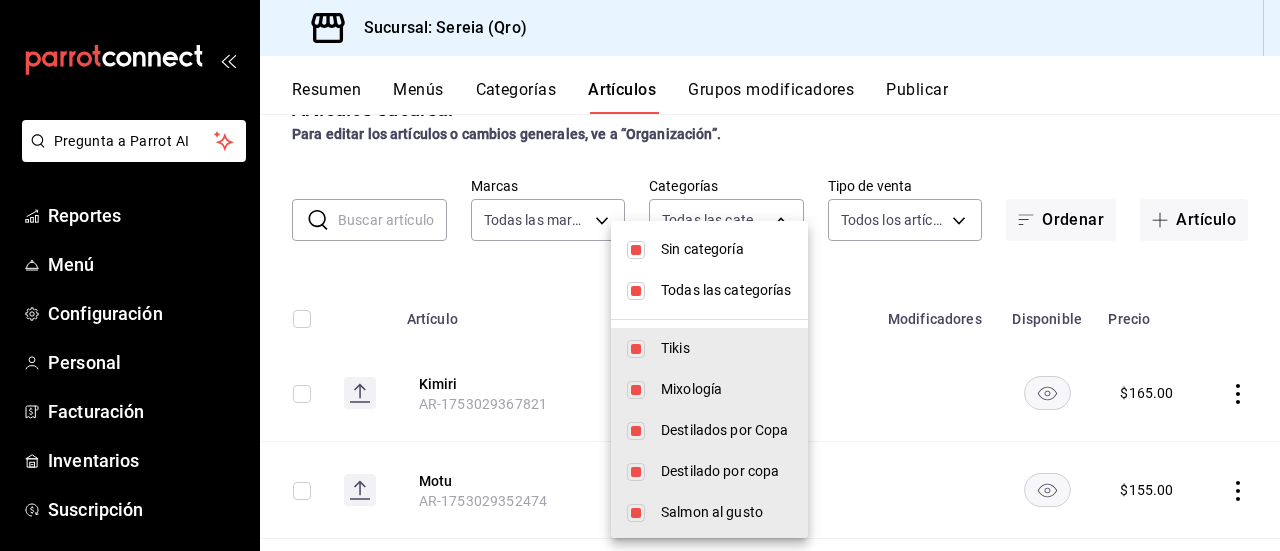 click at bounding box center [636, 250] 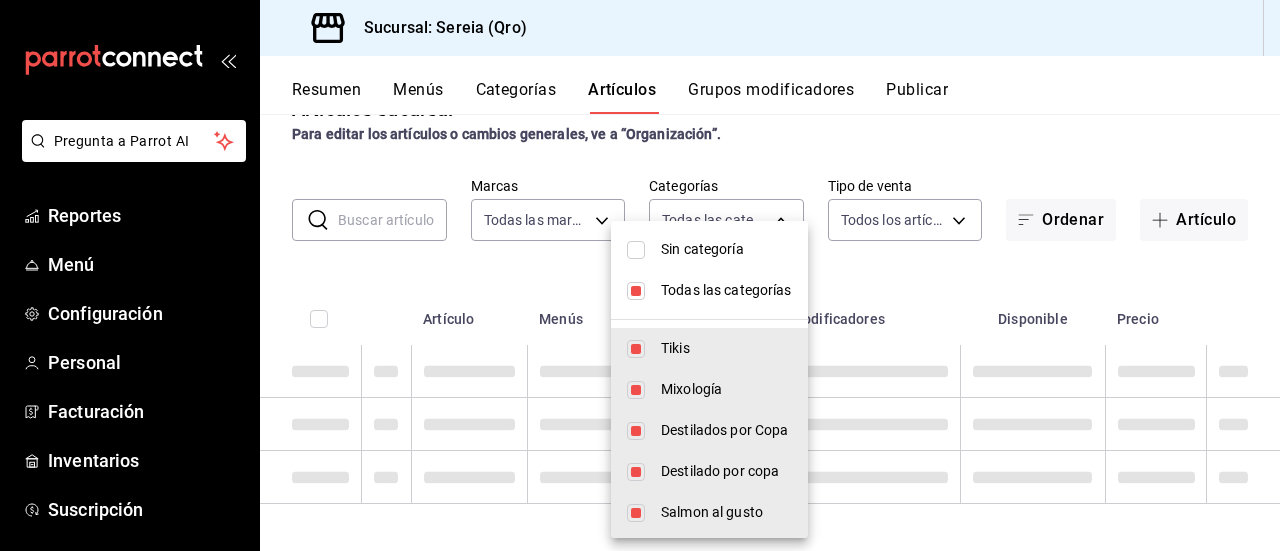 click at bounding box center (636, 291) 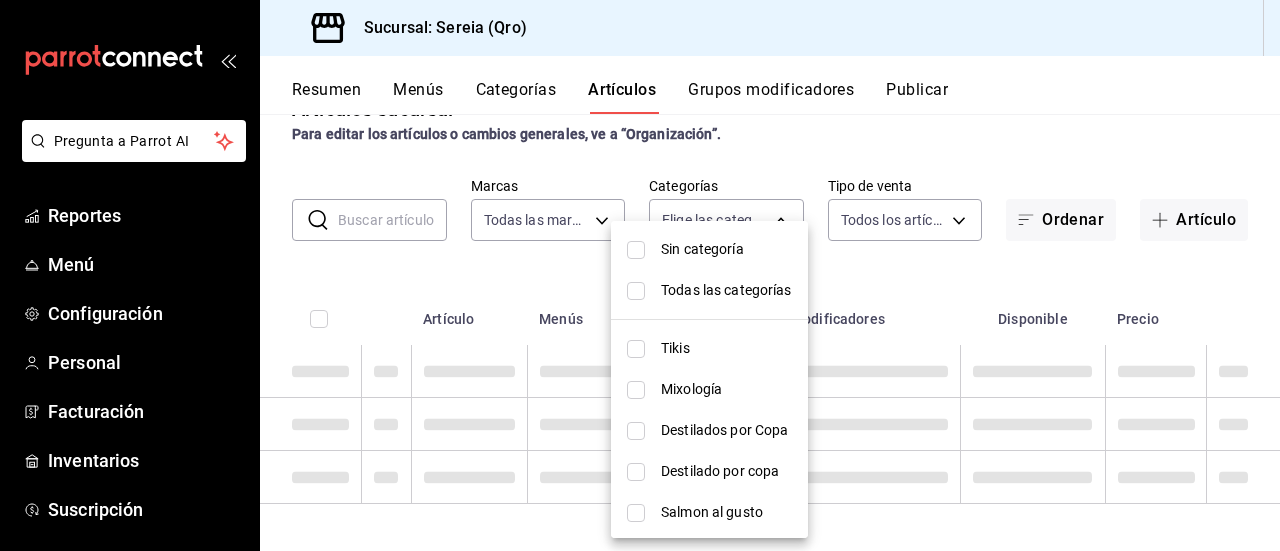 type 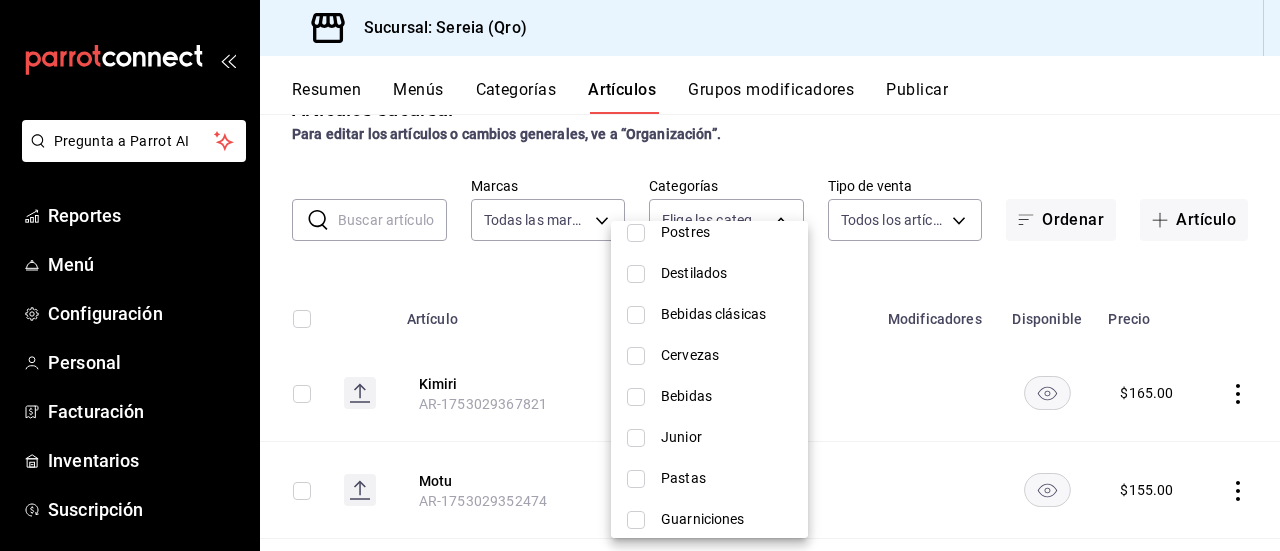 scroll, scrollTop: 576, scrollLeft: 0, axis: vertical 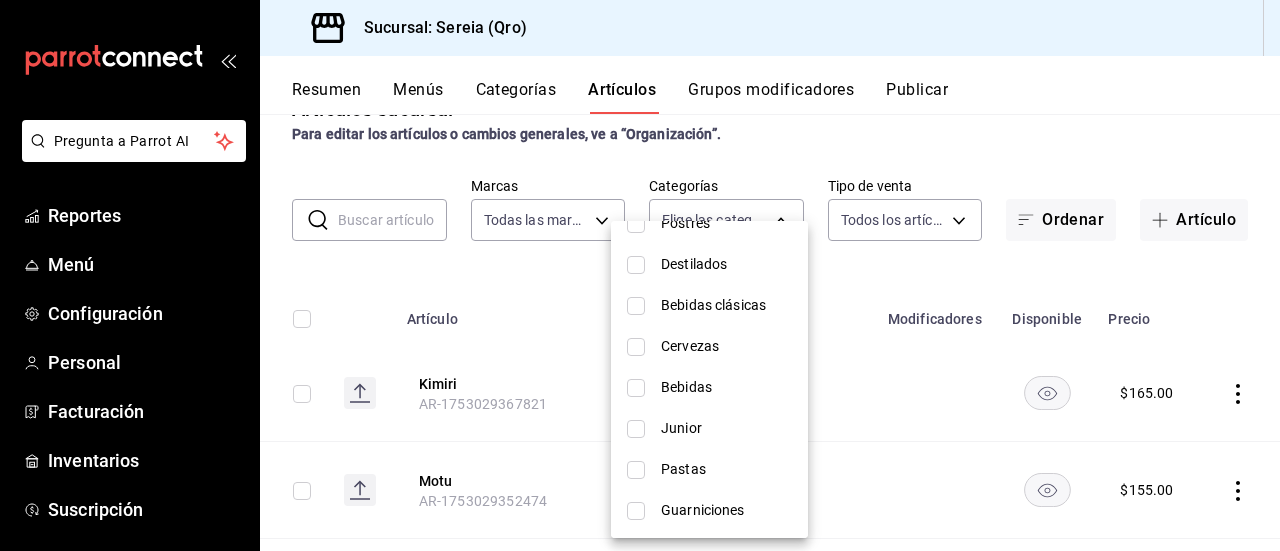 click at bounding box center [636, 388] 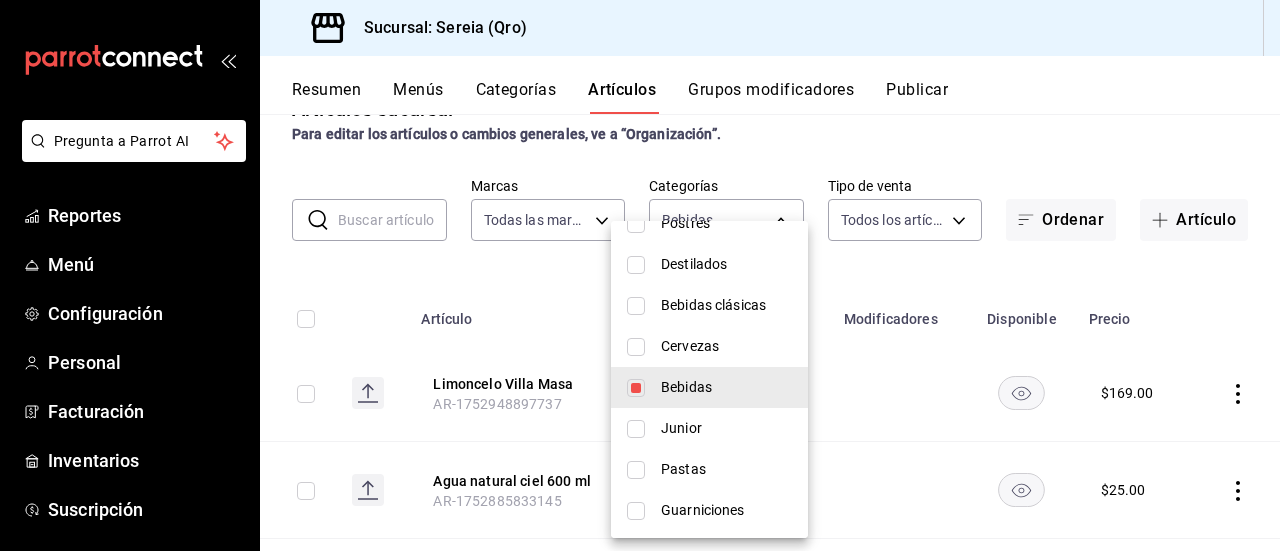 click at bounding box center (640, 275) 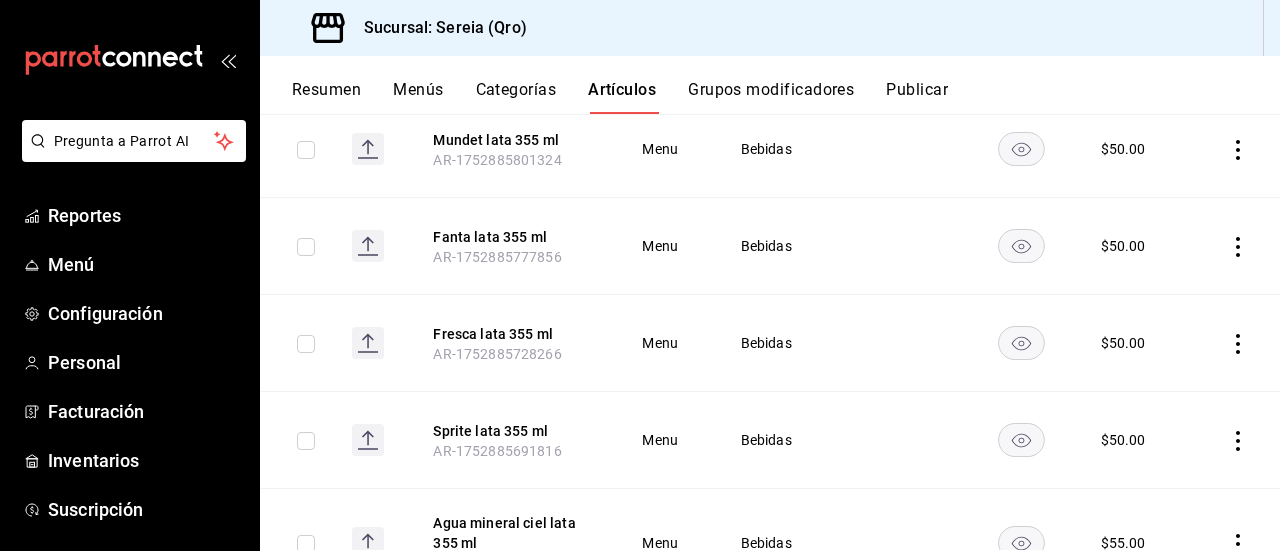 scroll, scrollTop: 0, scrollLeft: 0, axis: both 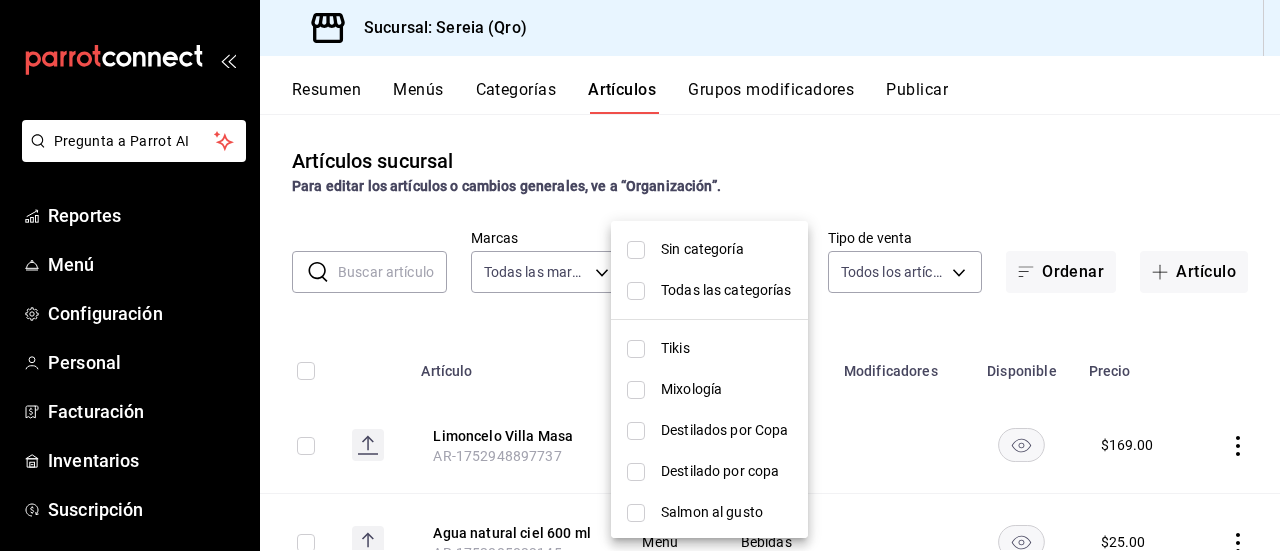 click on "Pregunta a Parrot AI Reportes   Menú   Configuración   Personal   Facturación   Inventarios   Suscripción   Ayuda Recomienda Parrot   Gerardo García   Sugerir nueva función   Sucursal: Sereia (Qro) Resumen Menús Categorías Artículos Grupos modificadores Publicar Artículos sucursal Para editar los artículos o cambios generales, ve a “Organización”. ​ ​ Marcas Todas las marcas, Sin marca e26cb55a-85e0-41b2-9155-b47575076aeb Categorías Bebidas bbf21f76-c51f-4784-b778-d41383a56794 Tipo de venta Todos los artículos ALL Ordenar Artículo Artículo Menús Categorías Modificadores Disponible Precio Limoncelo Villa Masa AR-1752948897737 Menu Bebidas $ 169.00 Agua natural ciel 600 ml AR-1752885833145 Menu Bebidas $ 25.00 Mundet lata 355 ml AR-1752885801324 Menu Bebidas $ 50.00 Fanta lata 355 ml AR-1752885777856 Menu Bebidas $ 50.00 Fresca lata 355 ml AR-1752885728266 Menu Bebidas $ 50.00 Sprite lata 355 ml AR-1752885691816 Menu Bebidas $ 50.00 Agua mineral ciel lata 355 ml AR-1752885650465 Menu $" at bounding box center (640, 275) 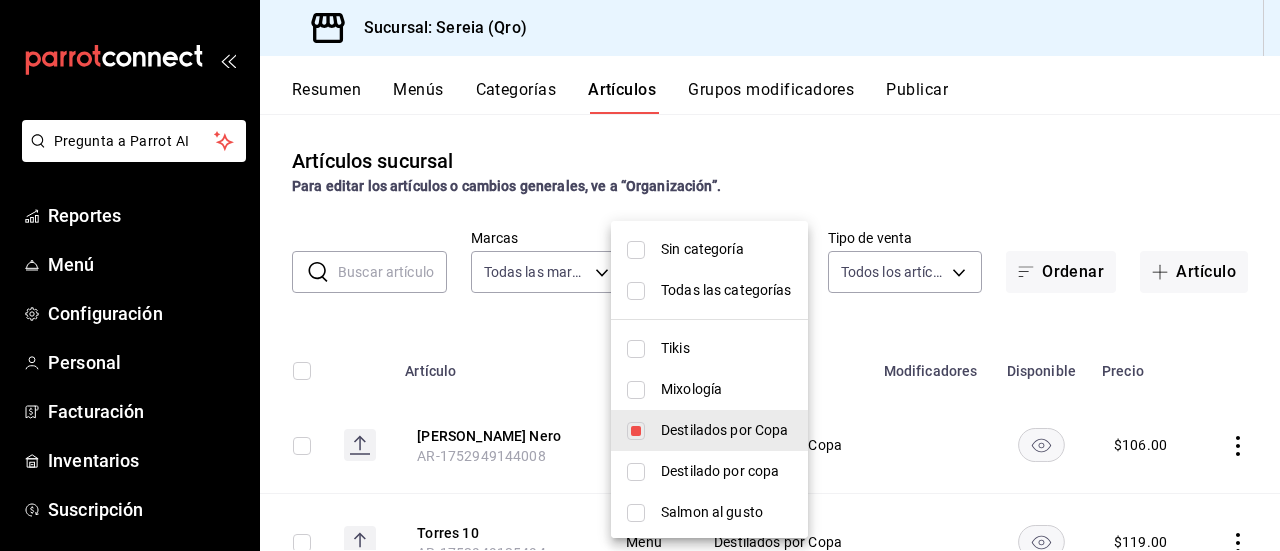 click at bounding box center [640, 275] 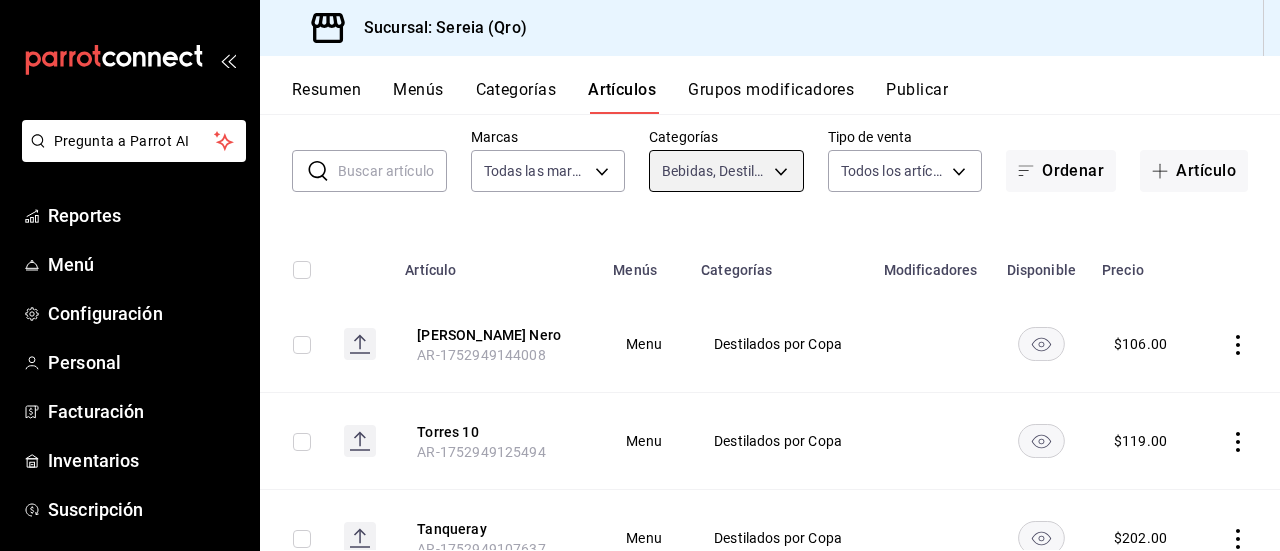 scroll, scrollTop: 99, scrollLeft: 0, axis: vertical 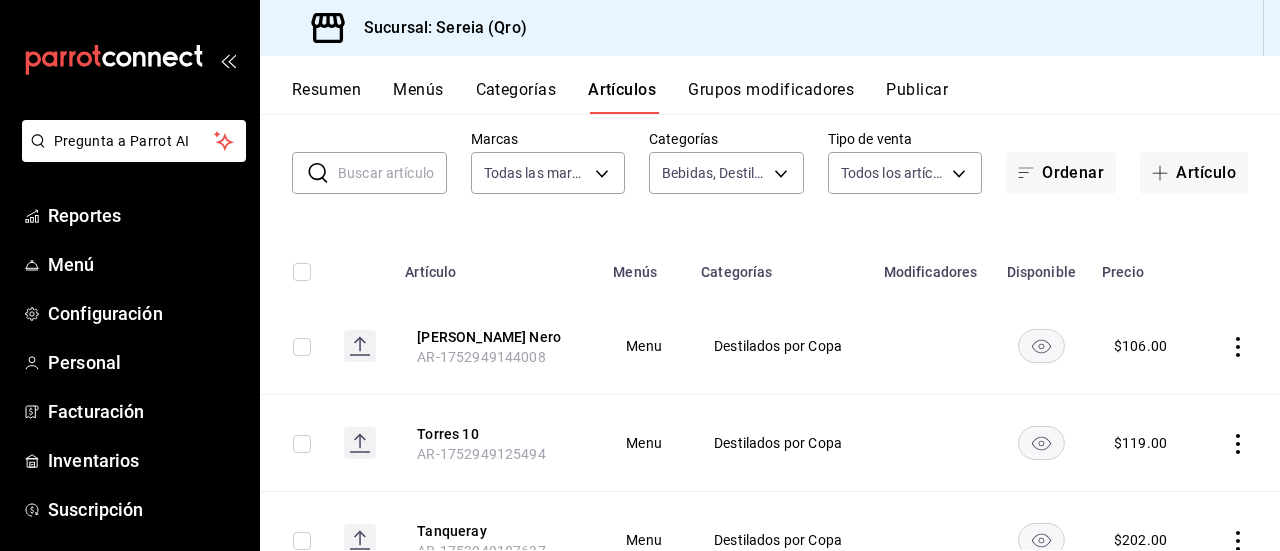 click at bounding box center [392, 173] 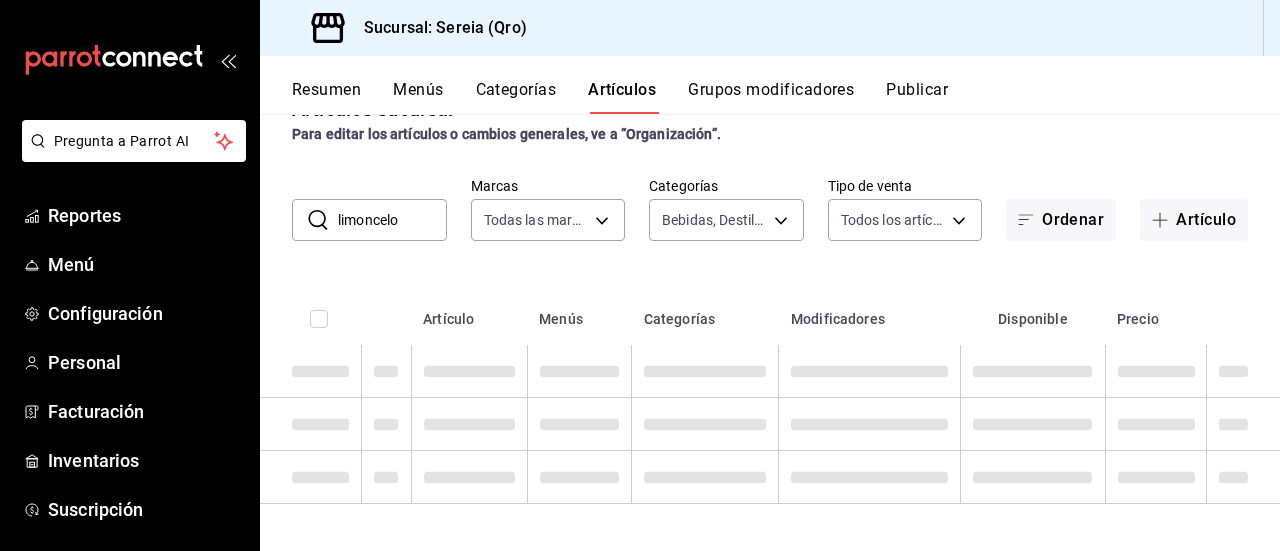 scroll, scrollTop: 0, scrollLeft: 0, axis: both 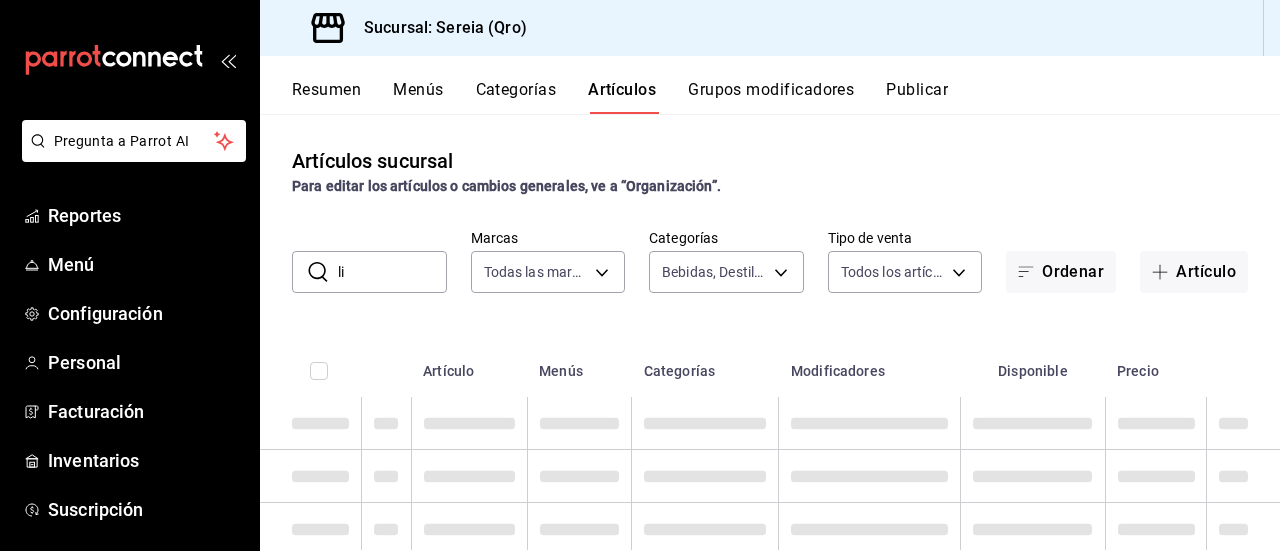 type on "l" 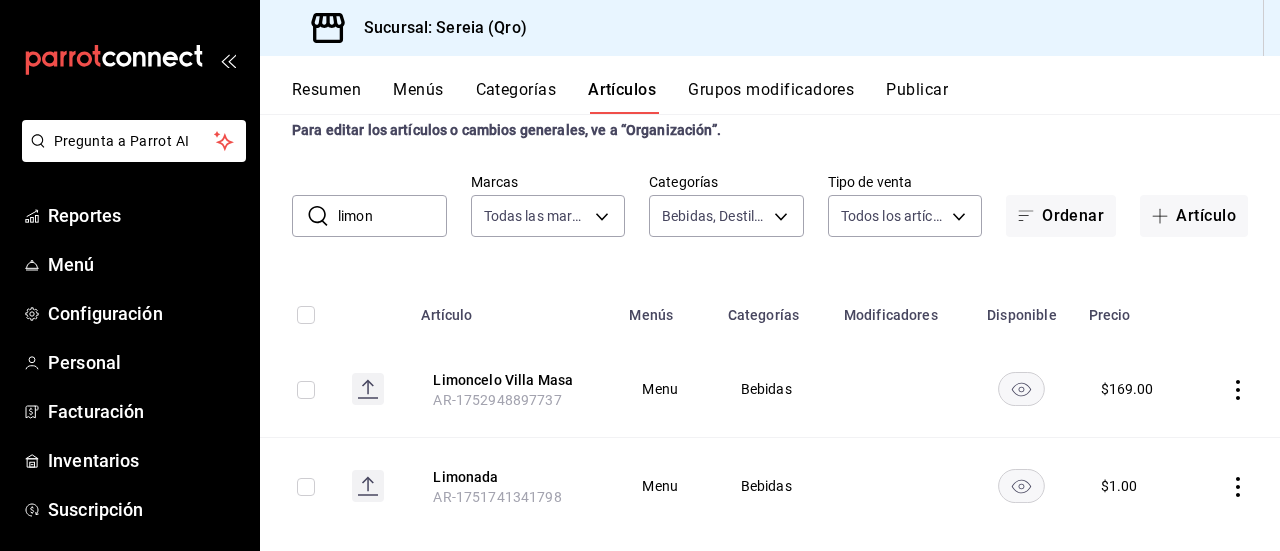 scroll, scrollTop: 64, scrollLeft: 0, axis: vertical 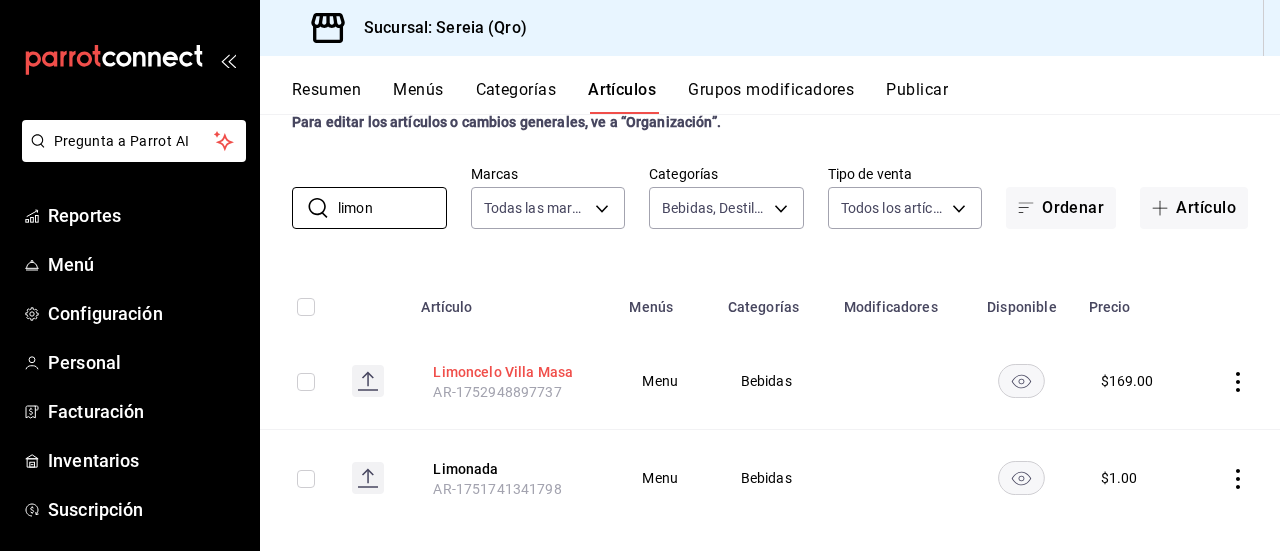 type on "limon" 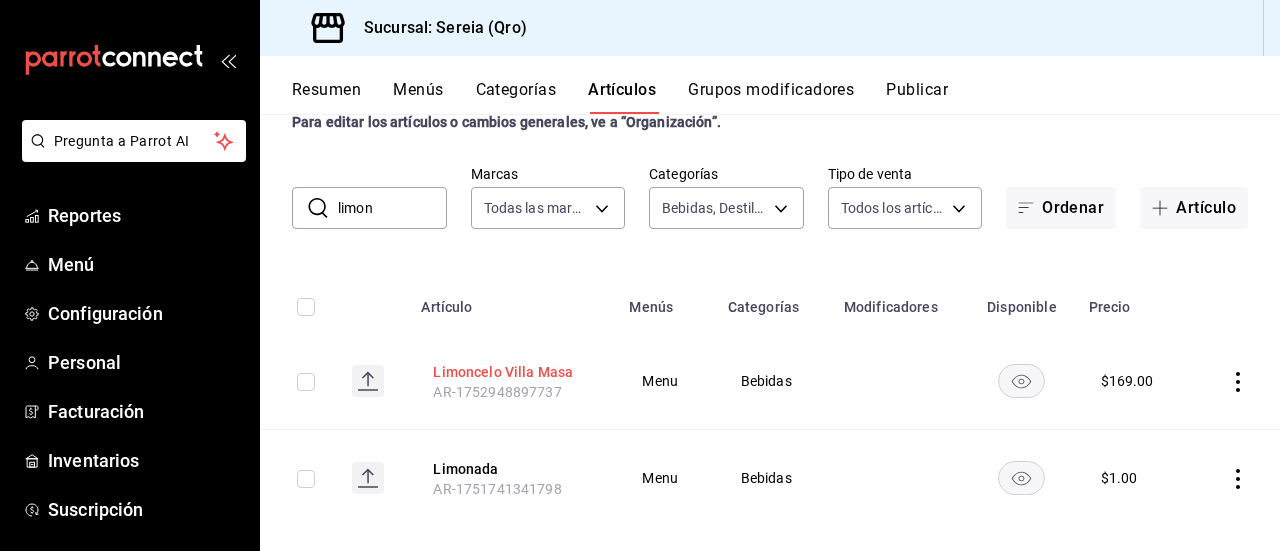 click on "Limoncelo Villa Masa" at bounding box center [513, 372] 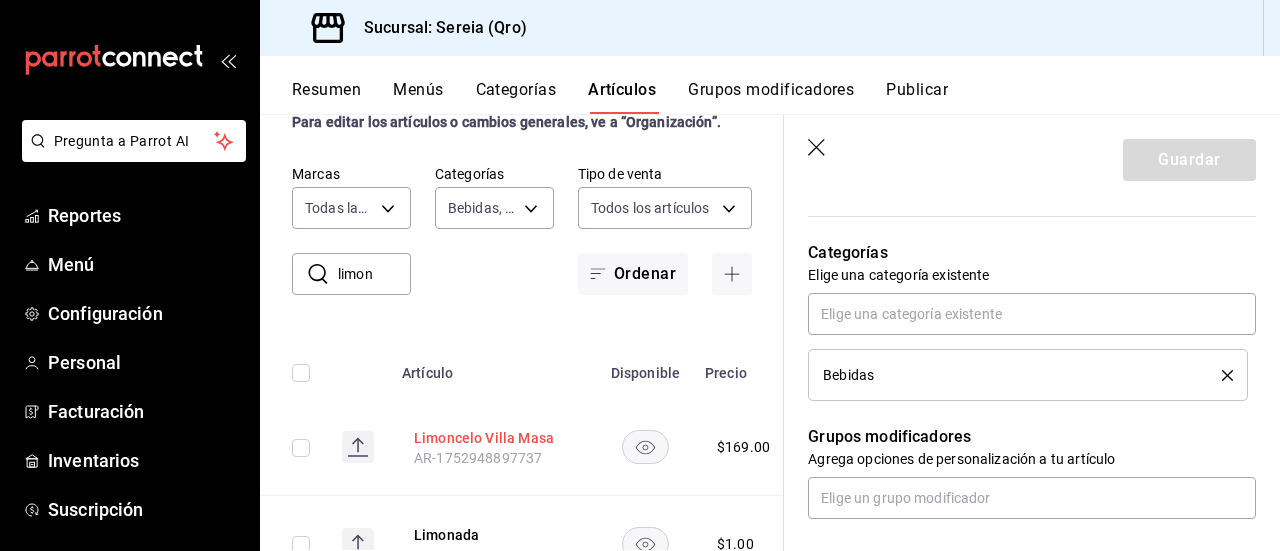 scroll, scrollTop: 679, scrollLeft: 0, axis: vertical 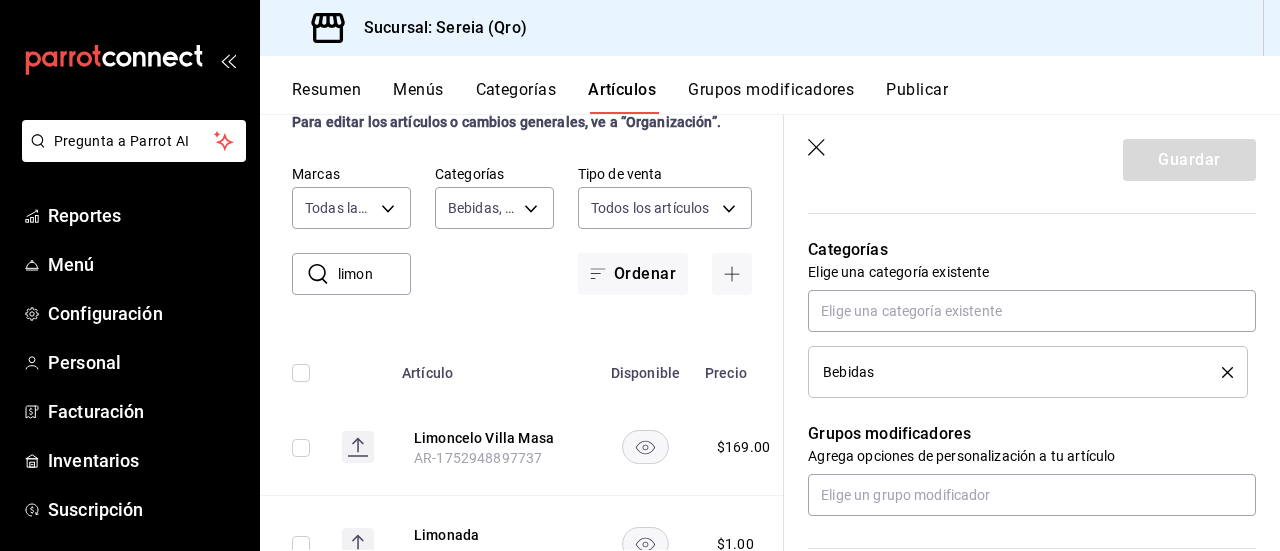 click 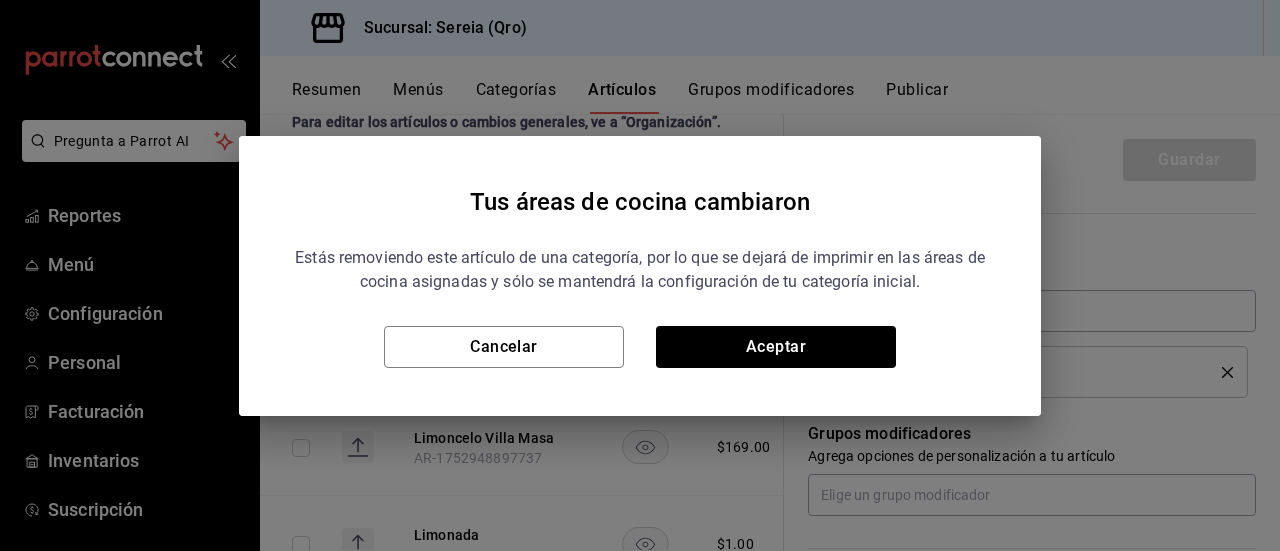 click on "Tus áreas de cocina cambiaron Estás removiendo este artículo de una categoría, por lo que se dejará de imprimir en las áreas de cocina asignadas y sólo se mantendrá la configuración de tu categoría inicial. Cancelar Aceptar" at bounding box center (640, 275) 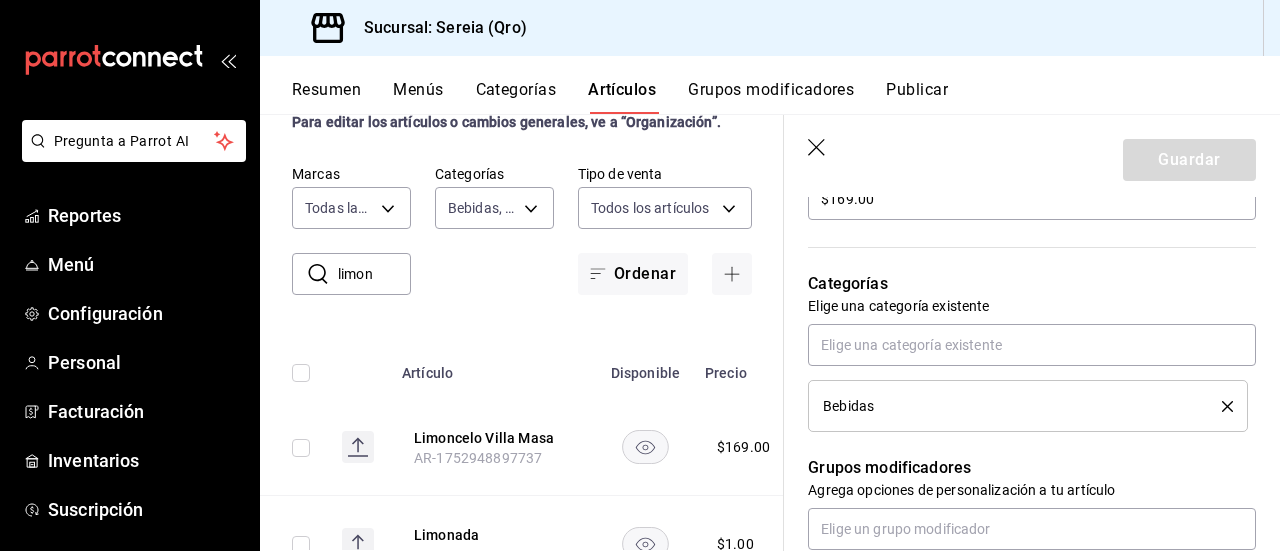 scroll, scrollTop: 646, scrollLeft: 0, axis: vertical 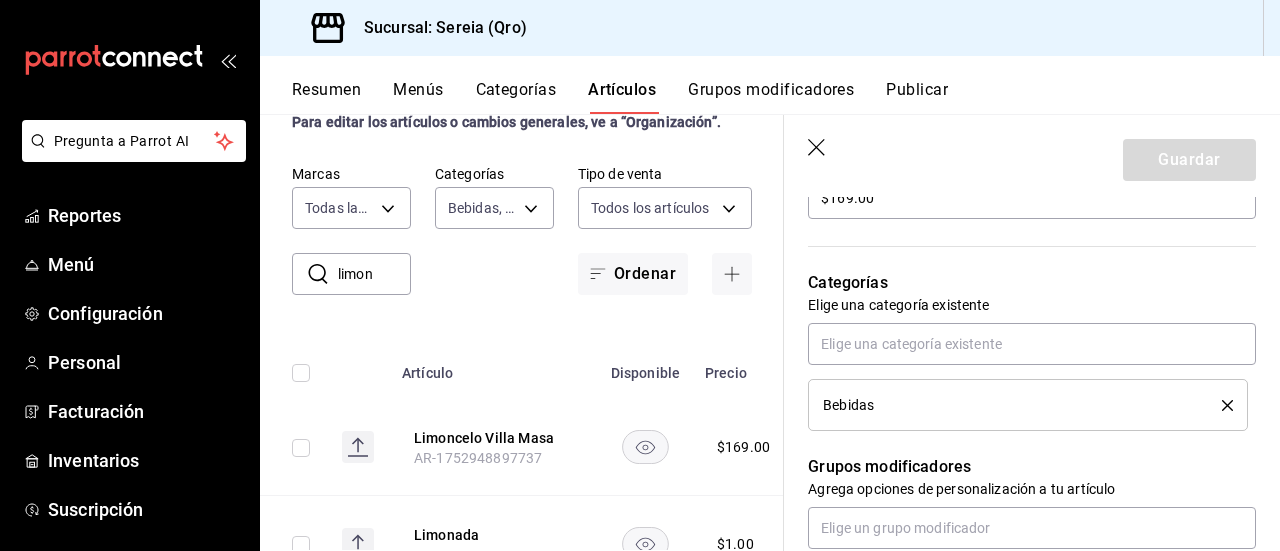 click 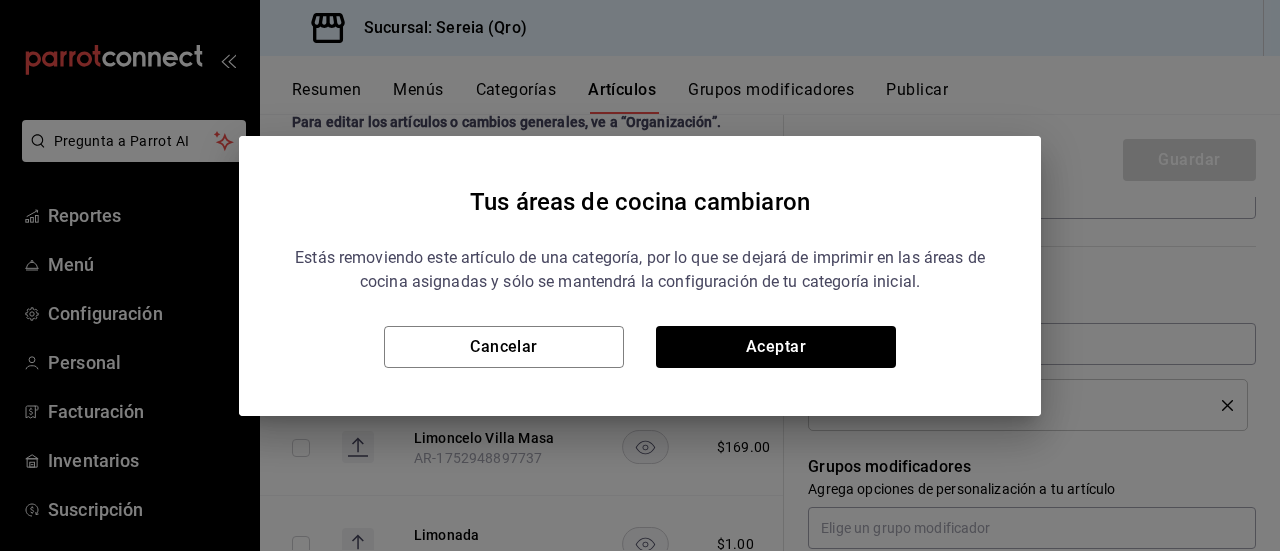 click on "Tus áreas de cocina cambiaron Estás removiendo este artículo de una categoría, por lo que se dejará de imprimir en las áreas de cocina asignadas y sólo se mantendrá la configuración de tu categoría inicial. Cancelar Aceptar" at bounding box center [640, 275] 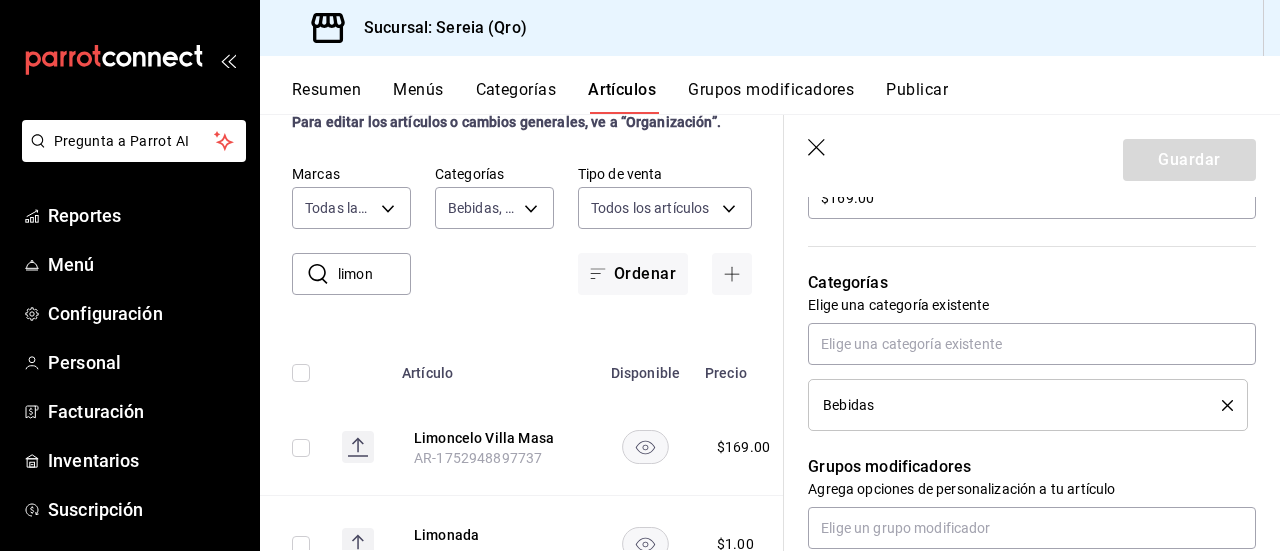 drag, startPoint x: 1049, startPoint y: 85, endPoint x: 810, endPoint y: 223, distance: 275.98007 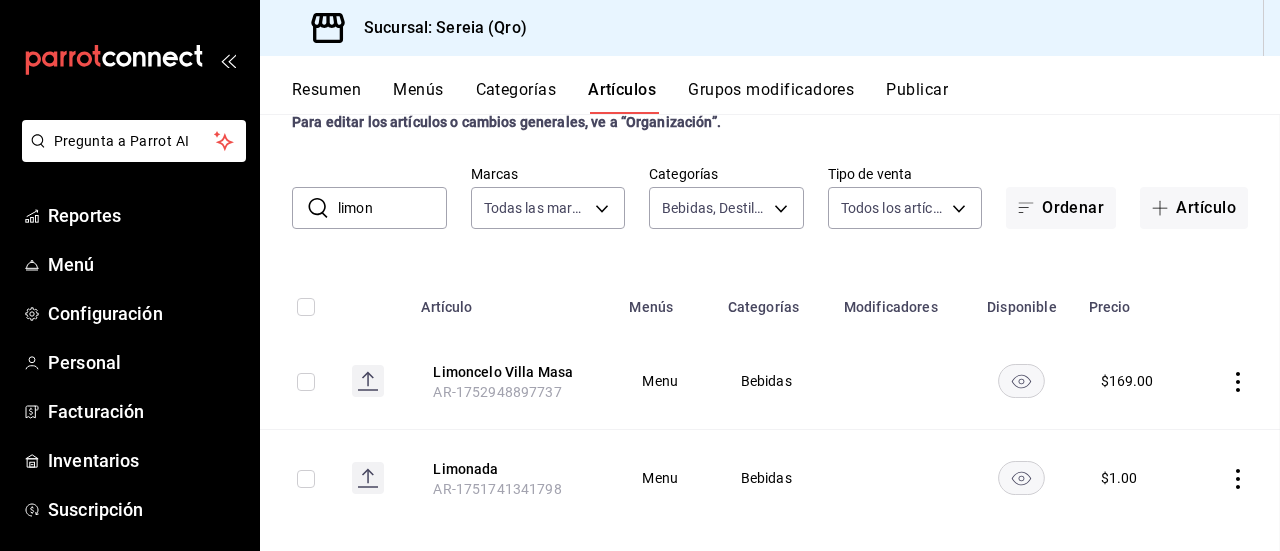 scroll, scrollTop: 0, scrollLeft: 0, axis: both 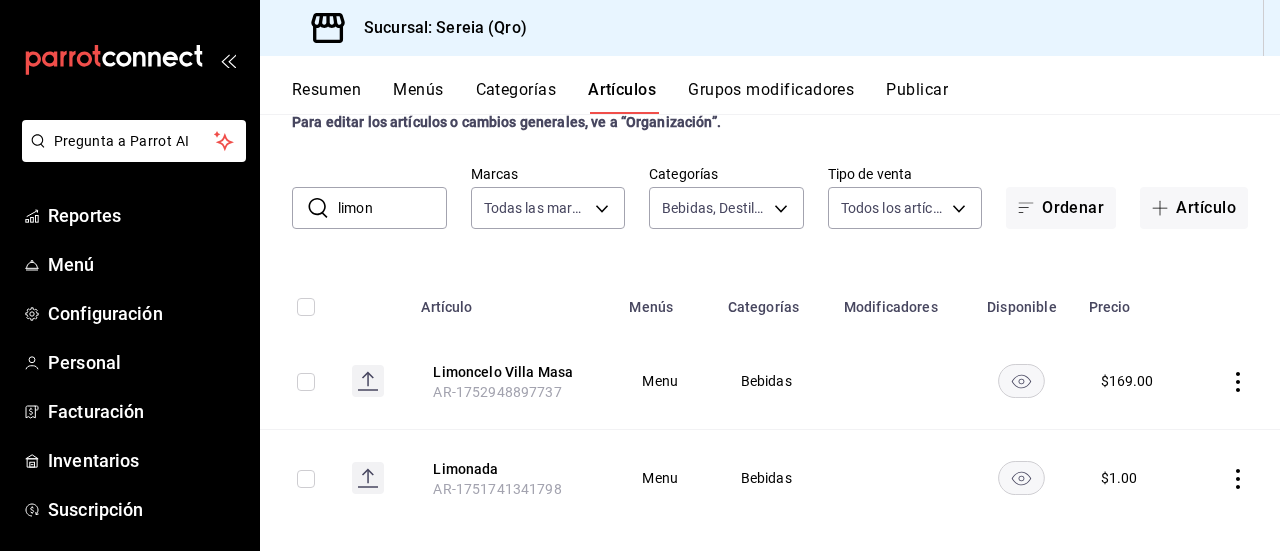 click 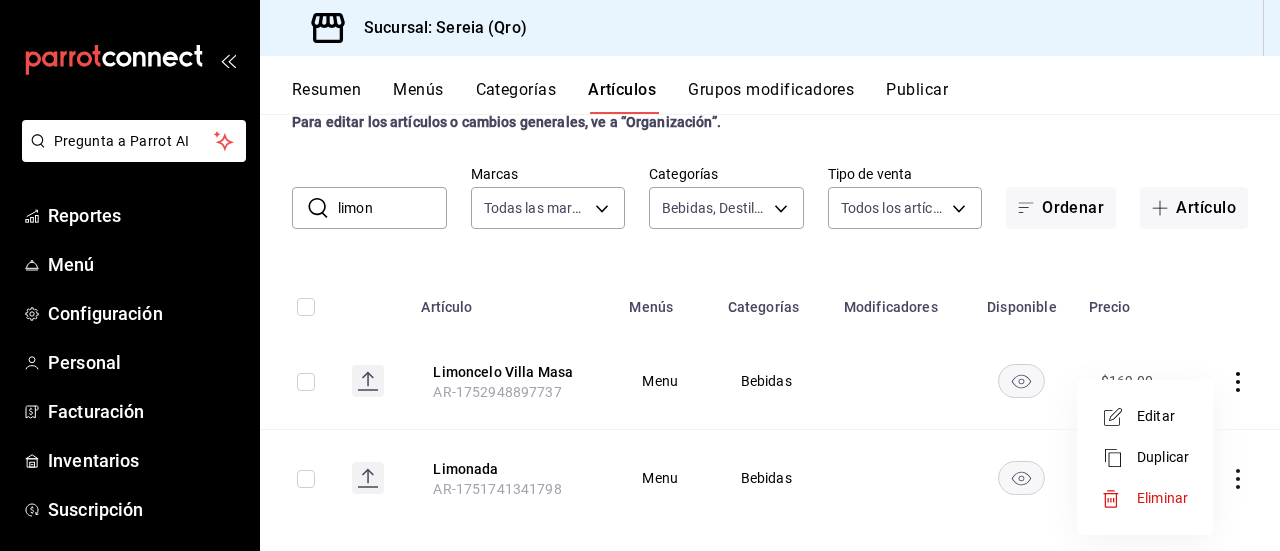 click on "Editar" at bounding box center [1163, 416] 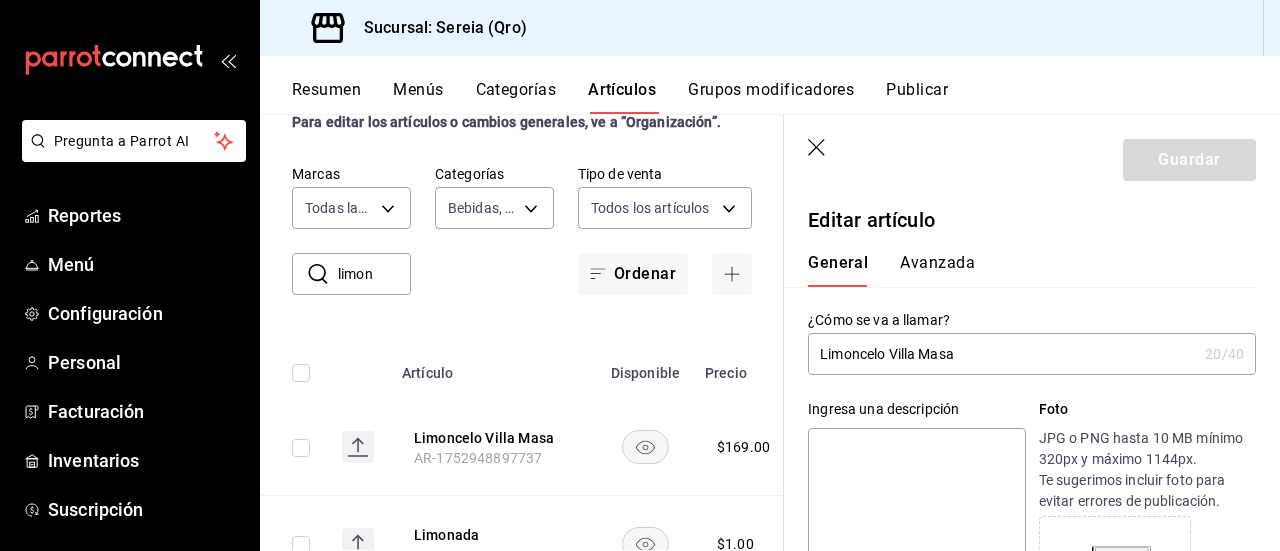 click 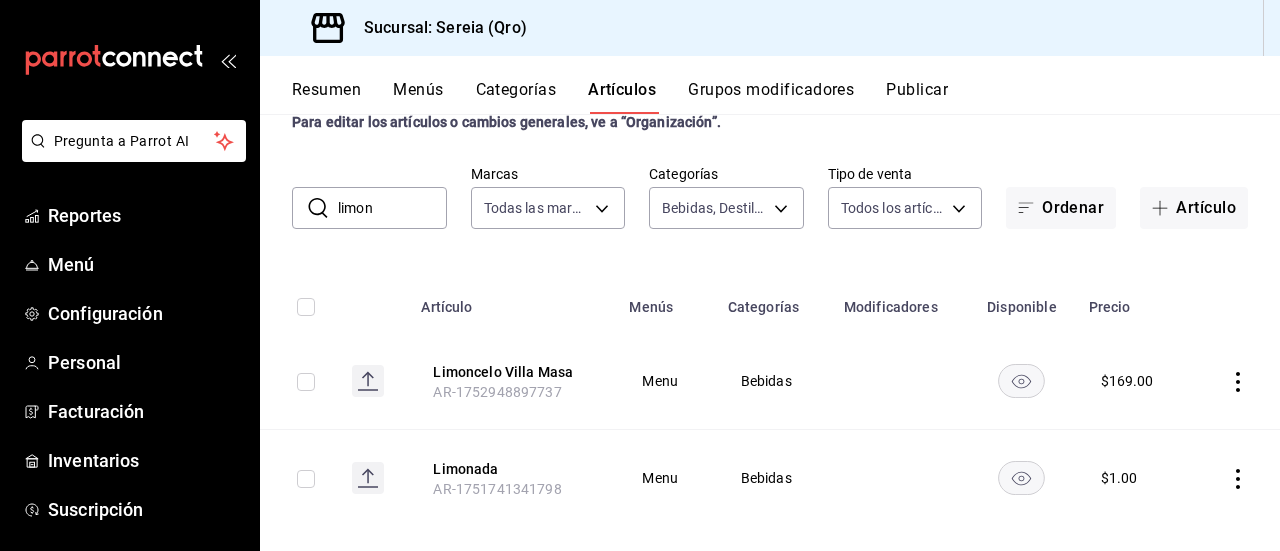 click 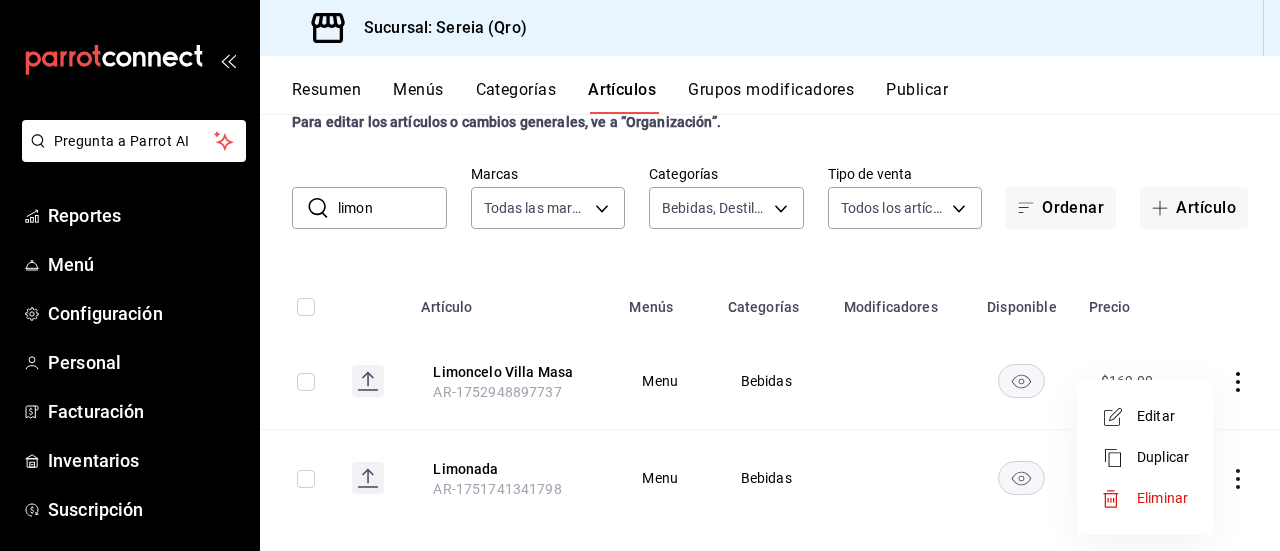 click on "Eliminar" at bounding box center [1162, 498] 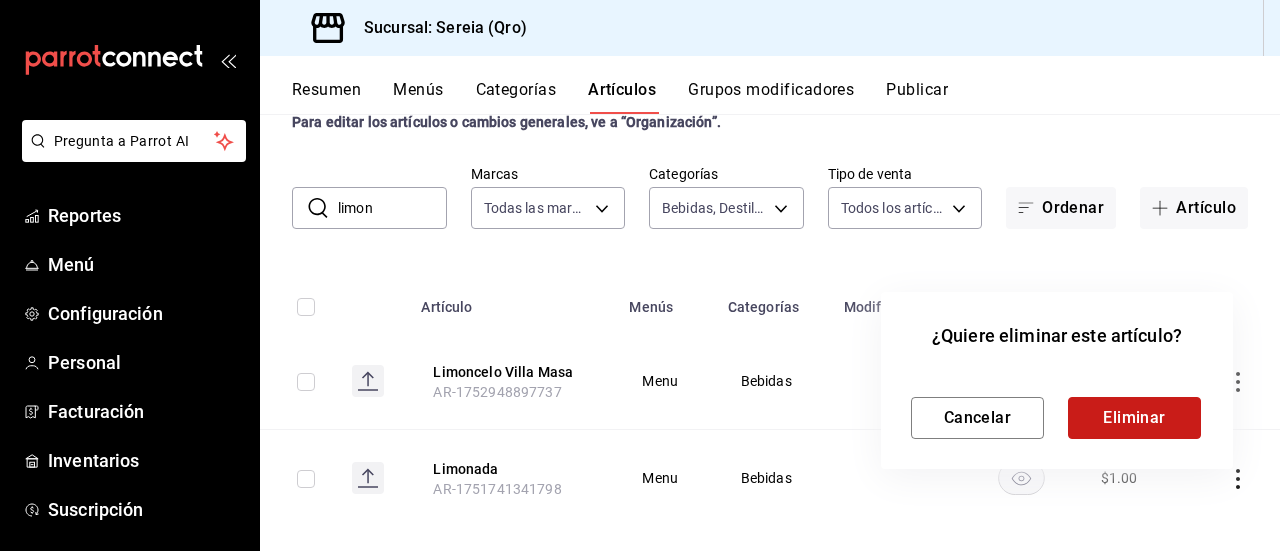 click on "Eliminar" at bounding box center (1134, 418) 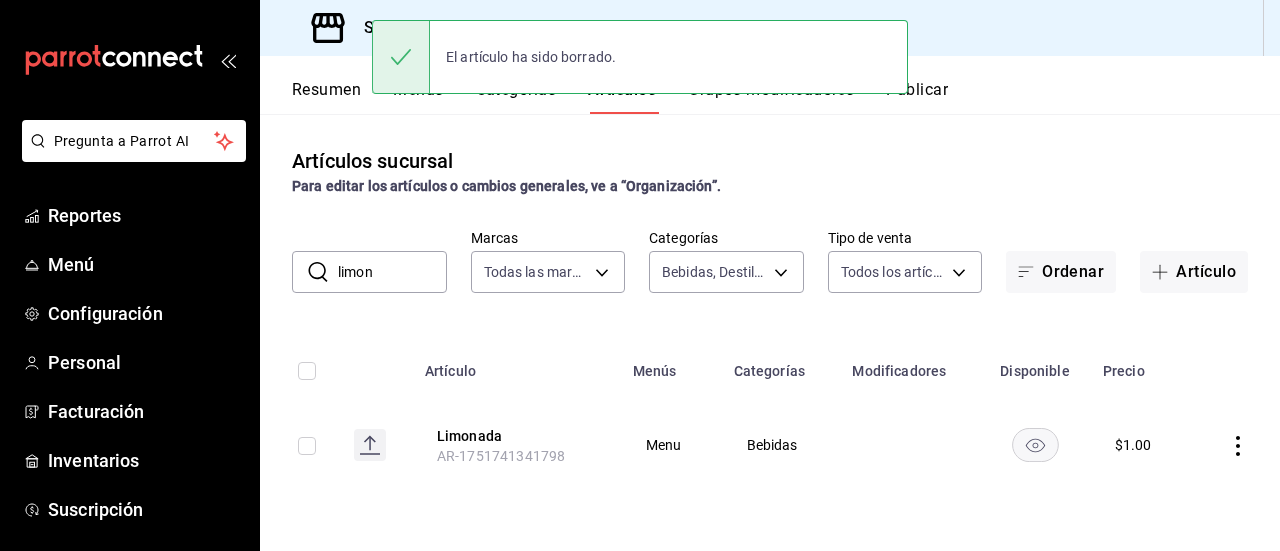 scroll, scrollTop: 0, scrollLeft: 0, axis: both 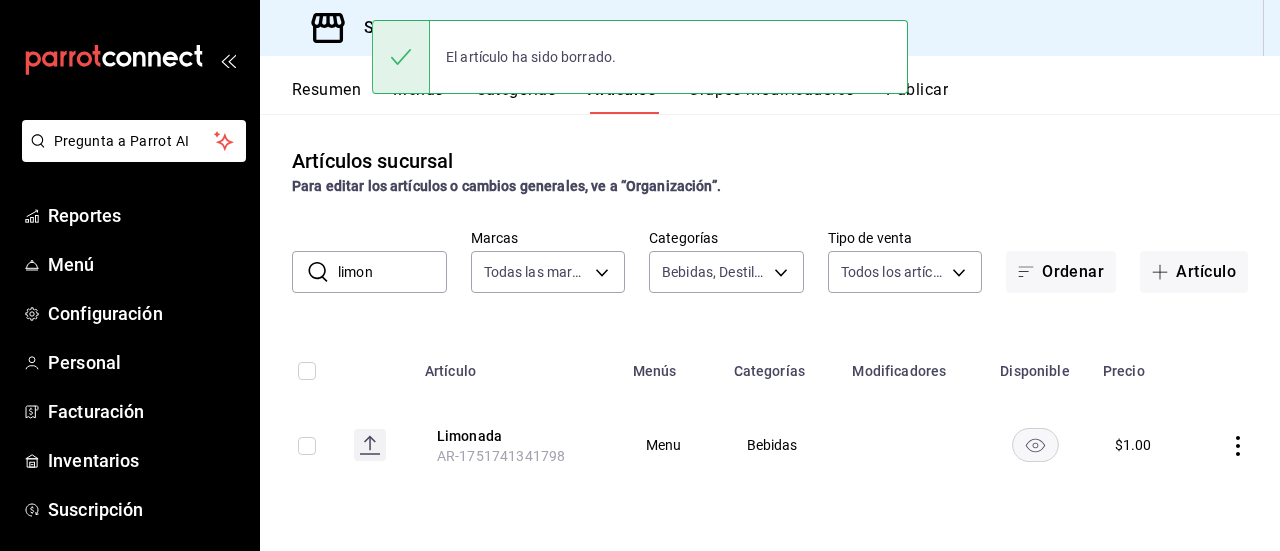 click on "Resumen" at bounding box center (326, 97) 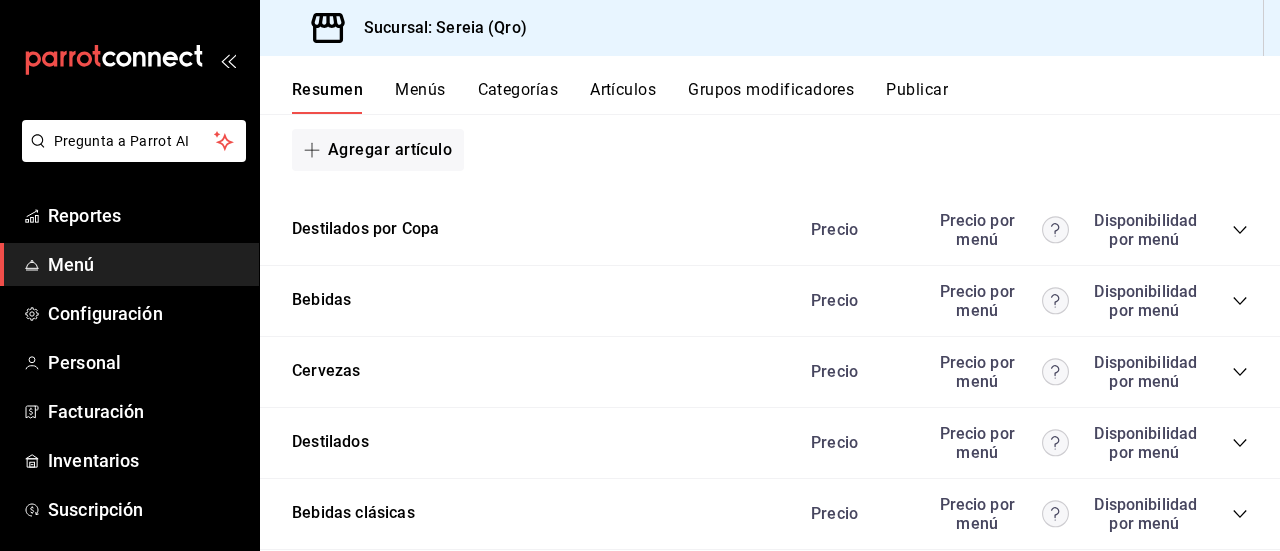 scroll, scrollTop: 1820, scrollLeft: 0, axis: vertical 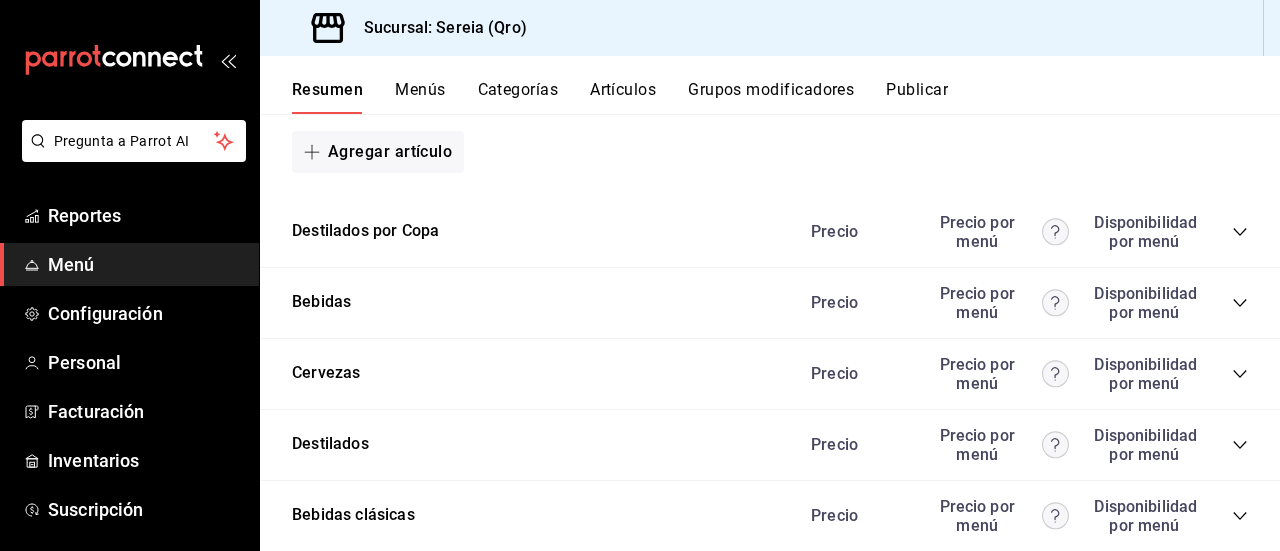 click 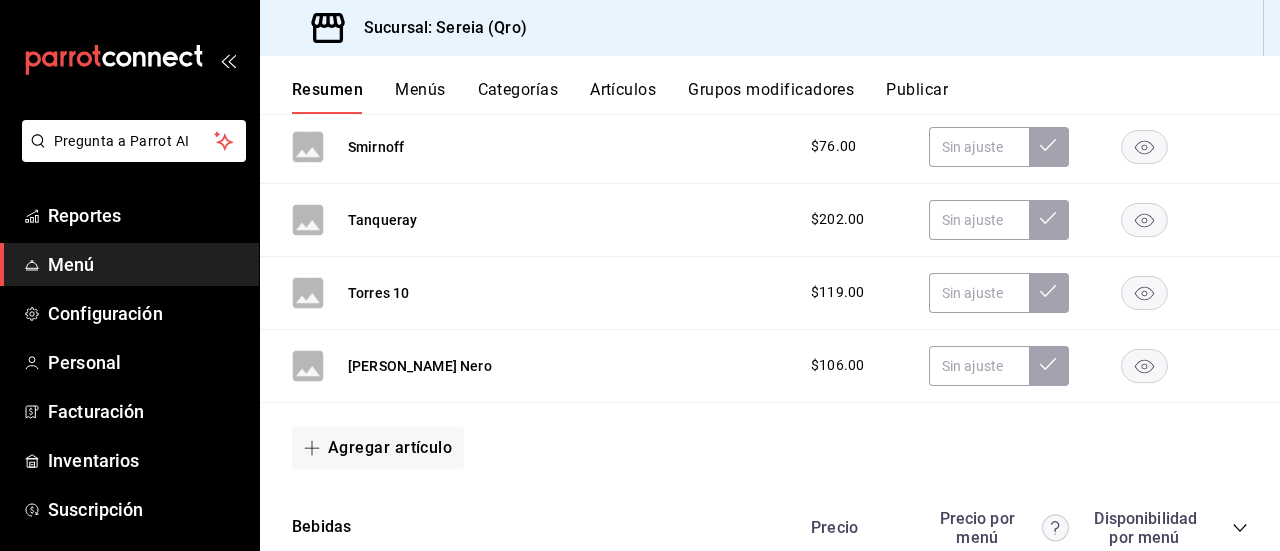 scroll, scrollTop: 5920, scrollLeft: 0, axis: vertical 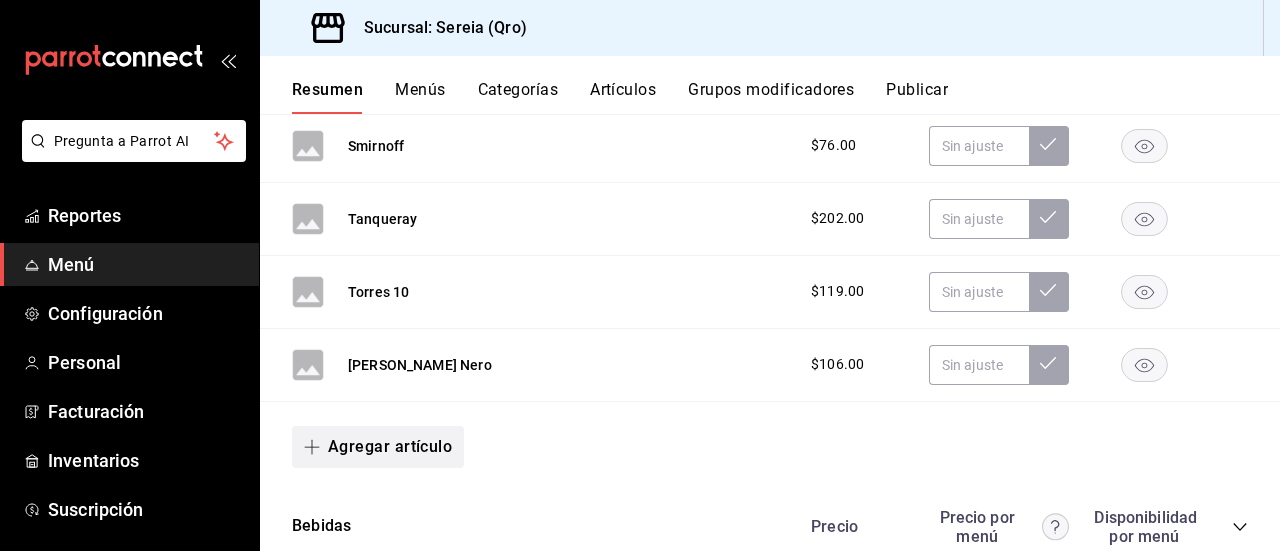 click on "Agregar artículo" at bounding box center [378, 447] 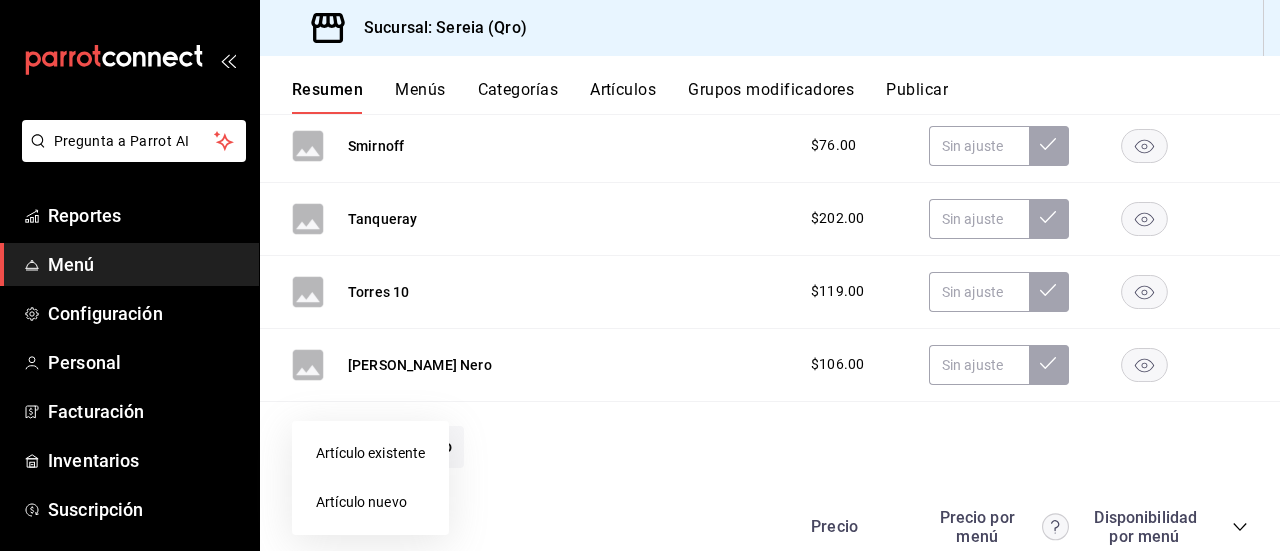 click on "Artículo nuevo" at bounding box center (370, 502) 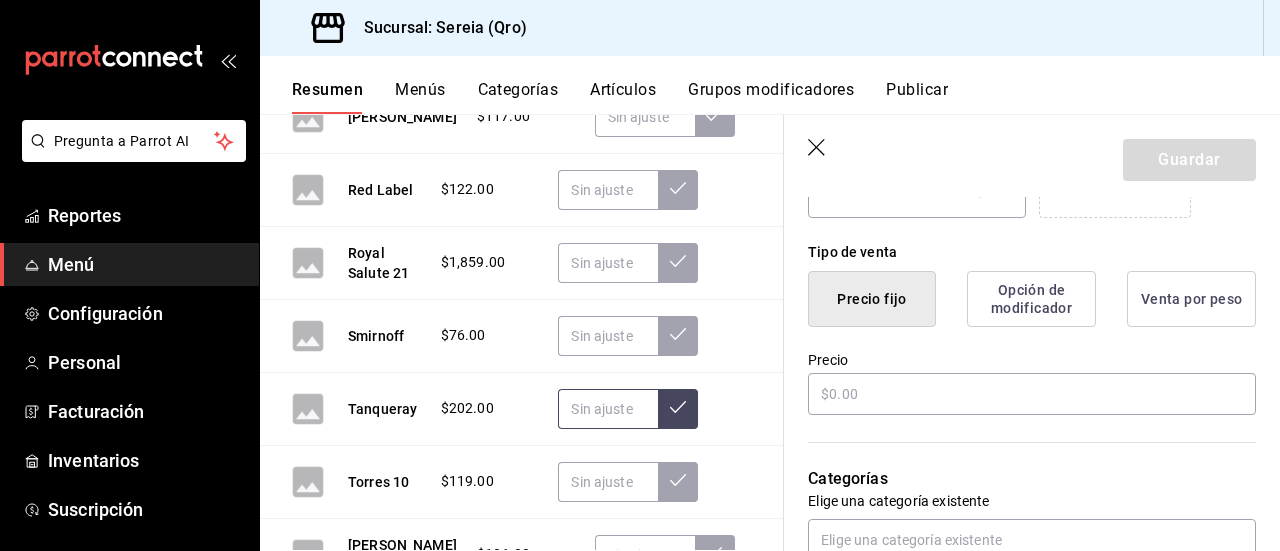 scroll, scrollTop: 455, scrollLeft: 0, axis: vertical 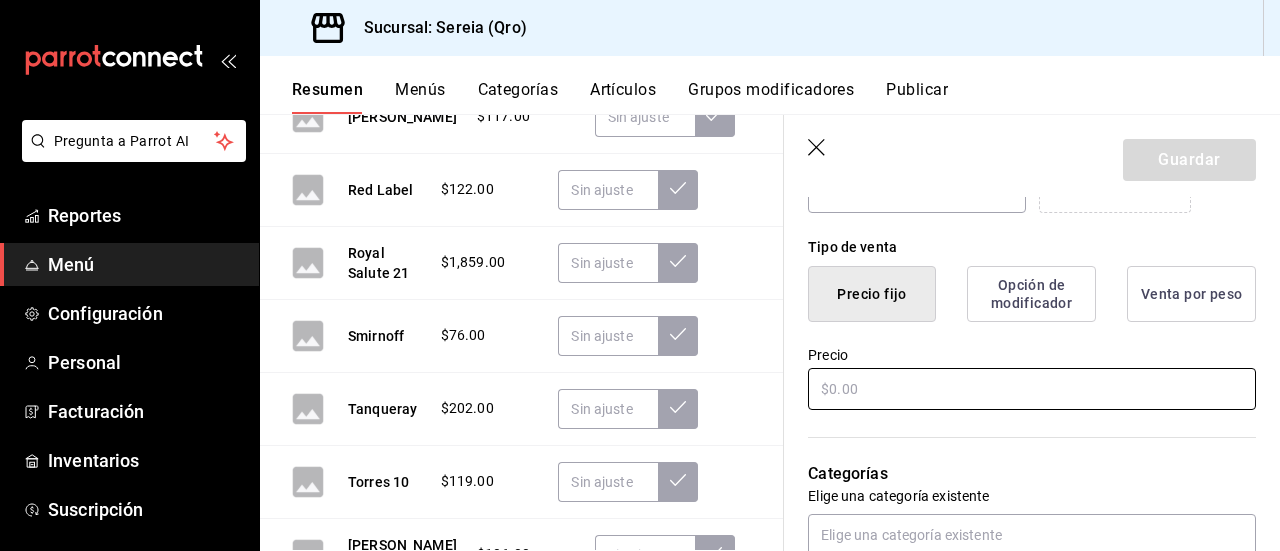type on "limoncello villamasa" 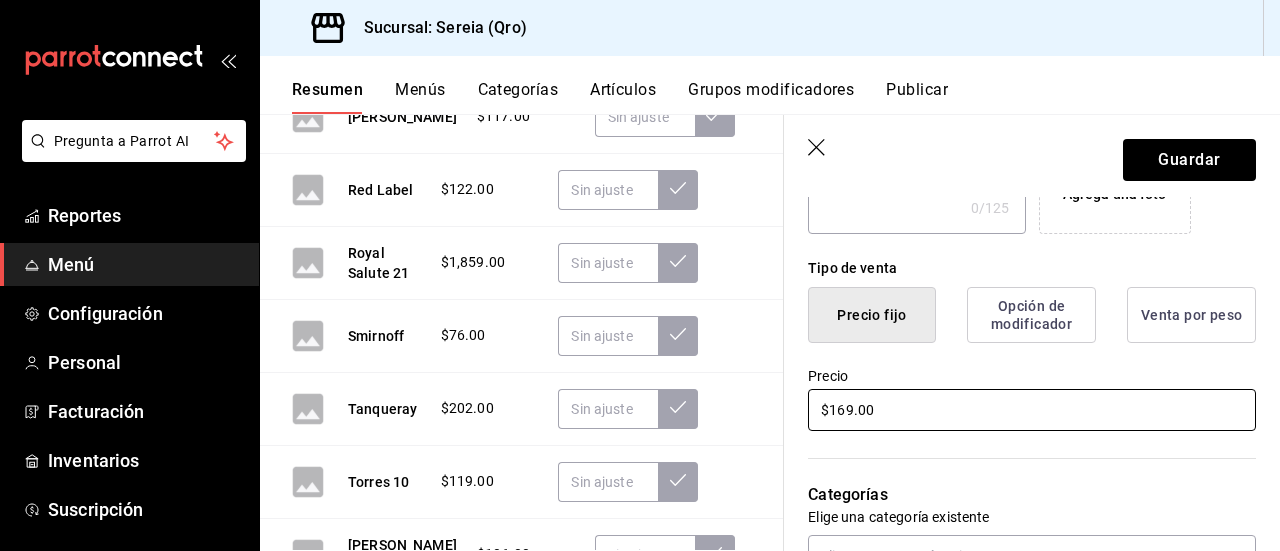 scroll, scrollTop: 434, scrollLeft: 0, axis: vertical 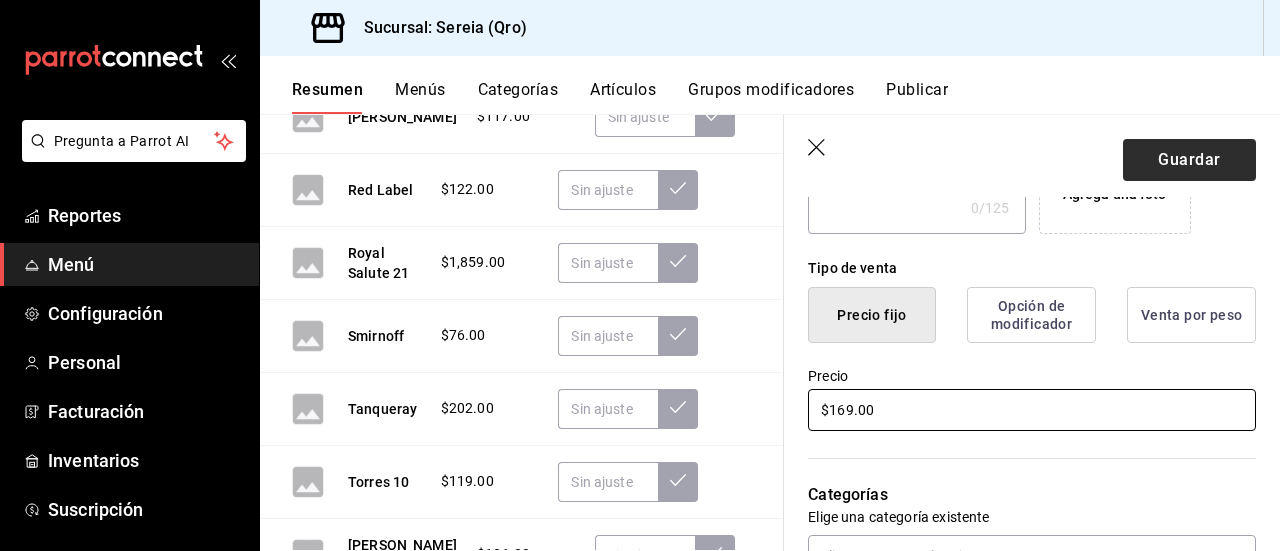 type on "$169.00" 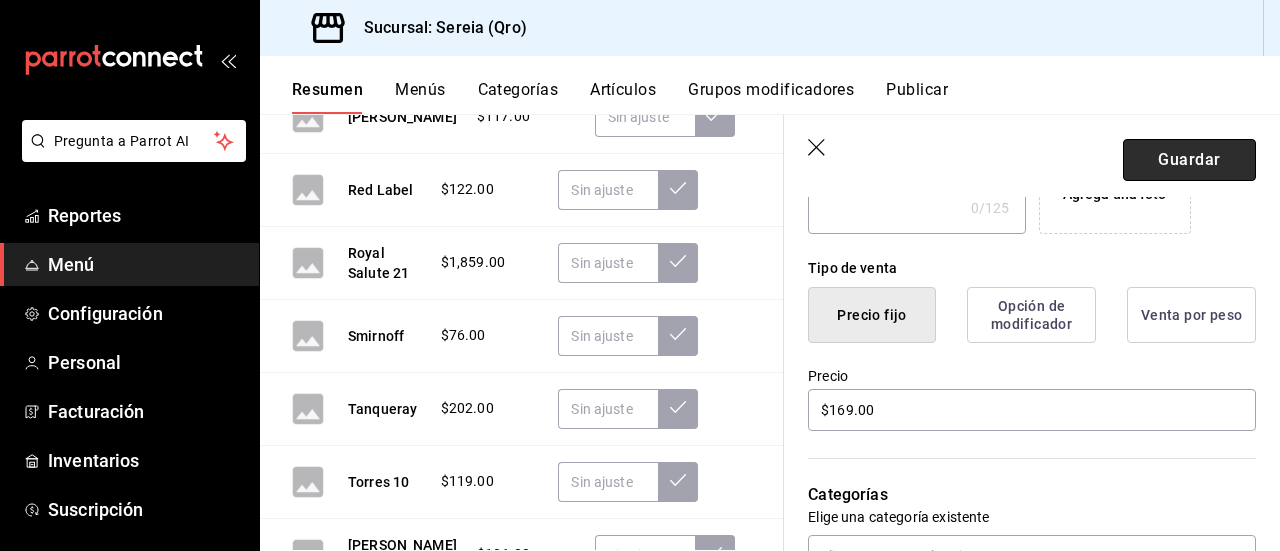 click on "Guardar" at bounding box center [1189, 160] 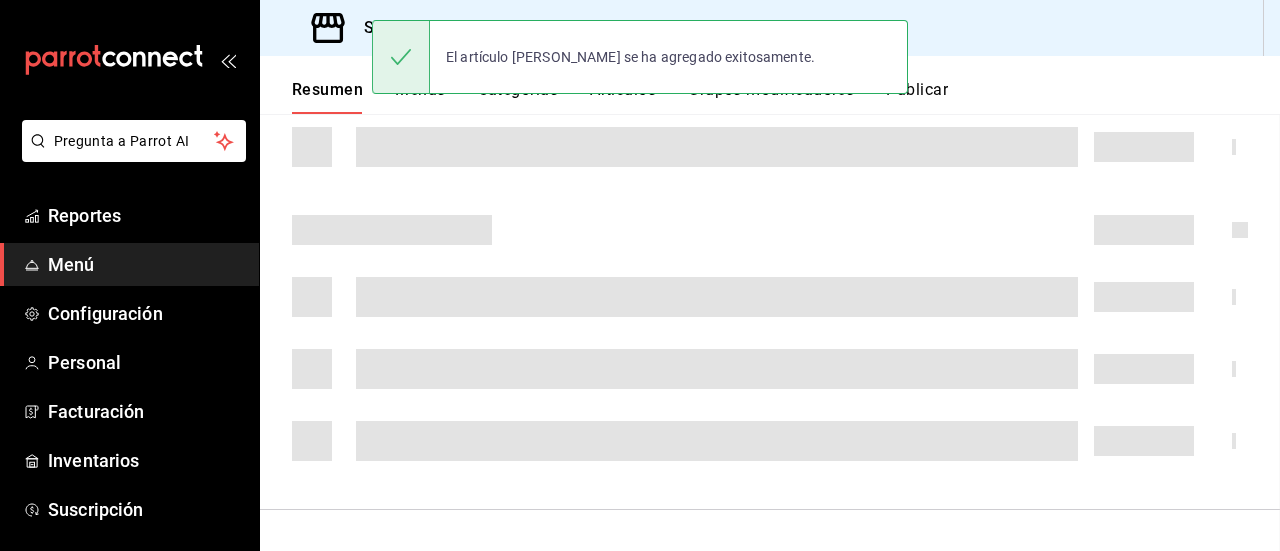 scroll, scrollTop: 1326, scrollLeft: 0, axis: vertical 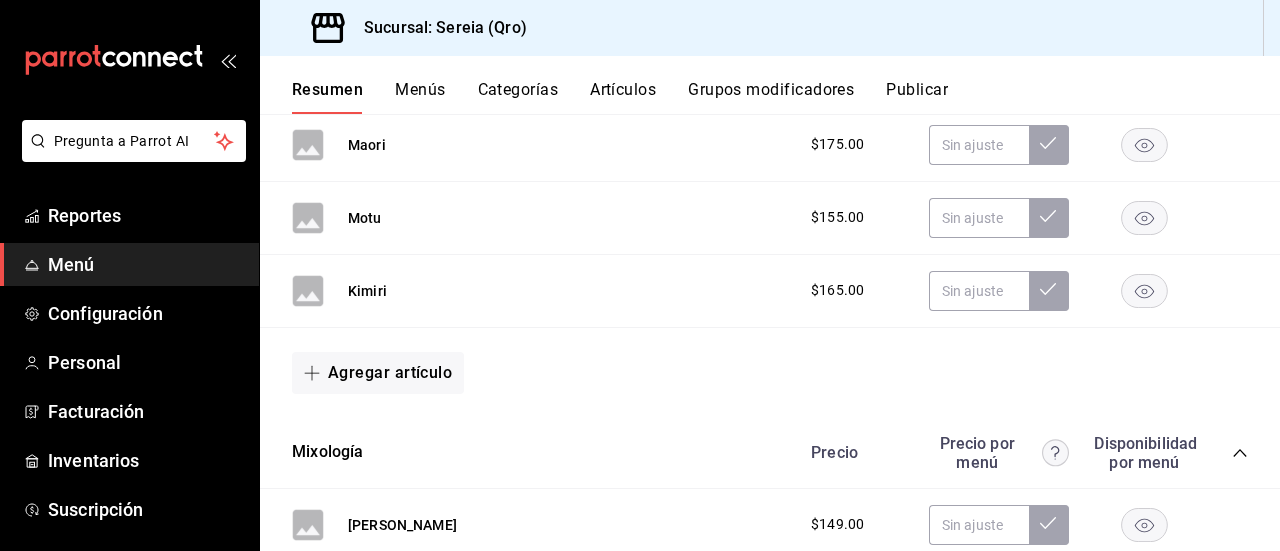 click 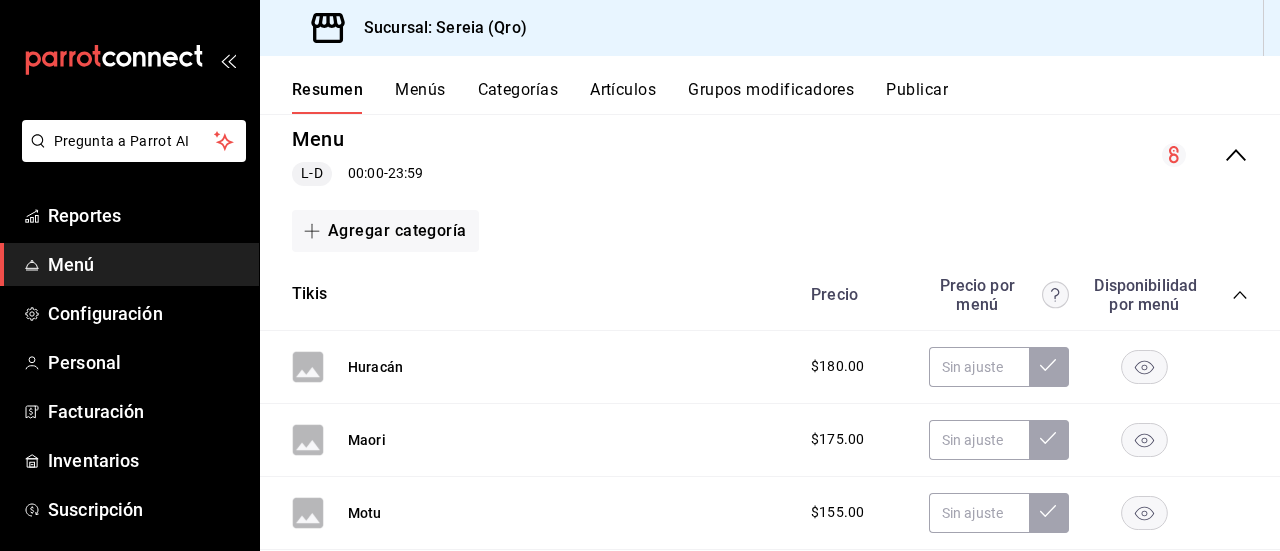 scroll, scrollTop: 192, scrollLeft: 0, axis: vertical 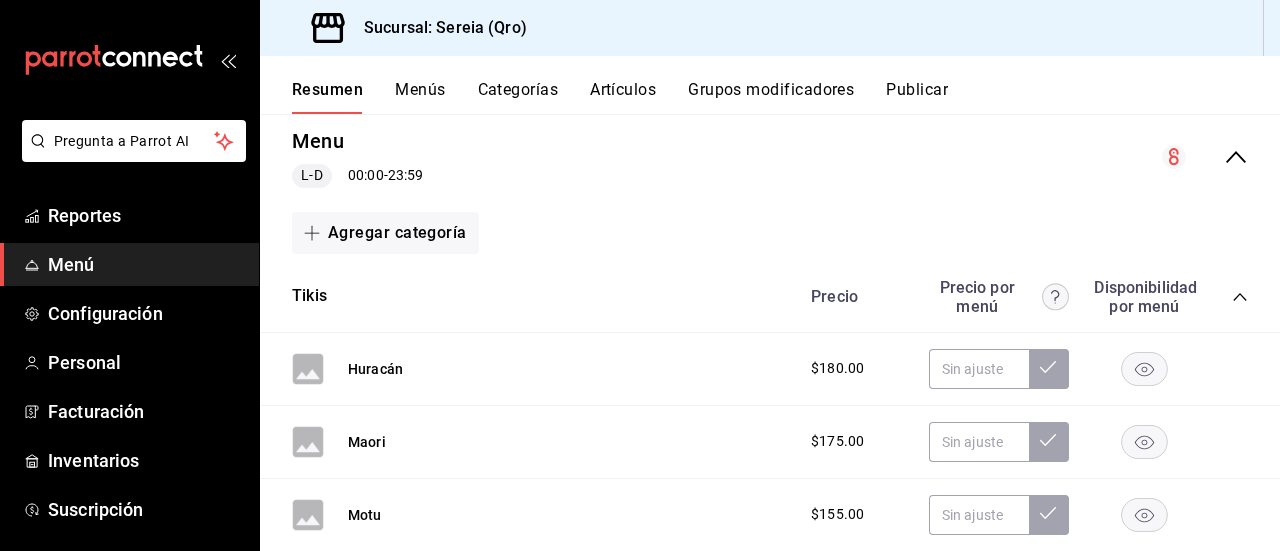 click 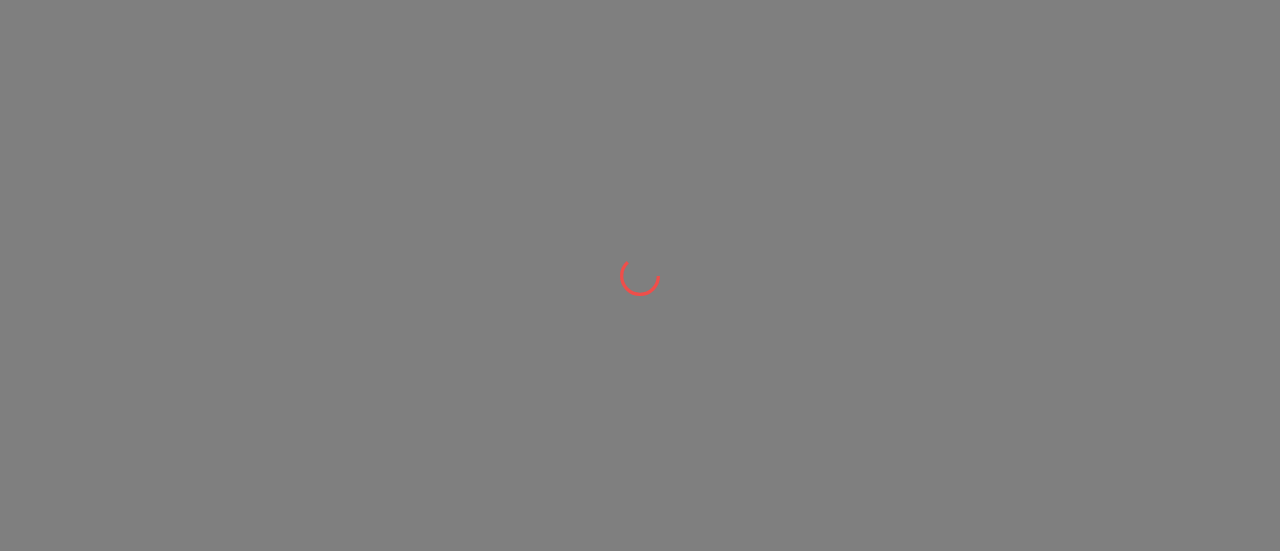 scroll, scrollTop: 0, scrollLeft: 0, axis: both 